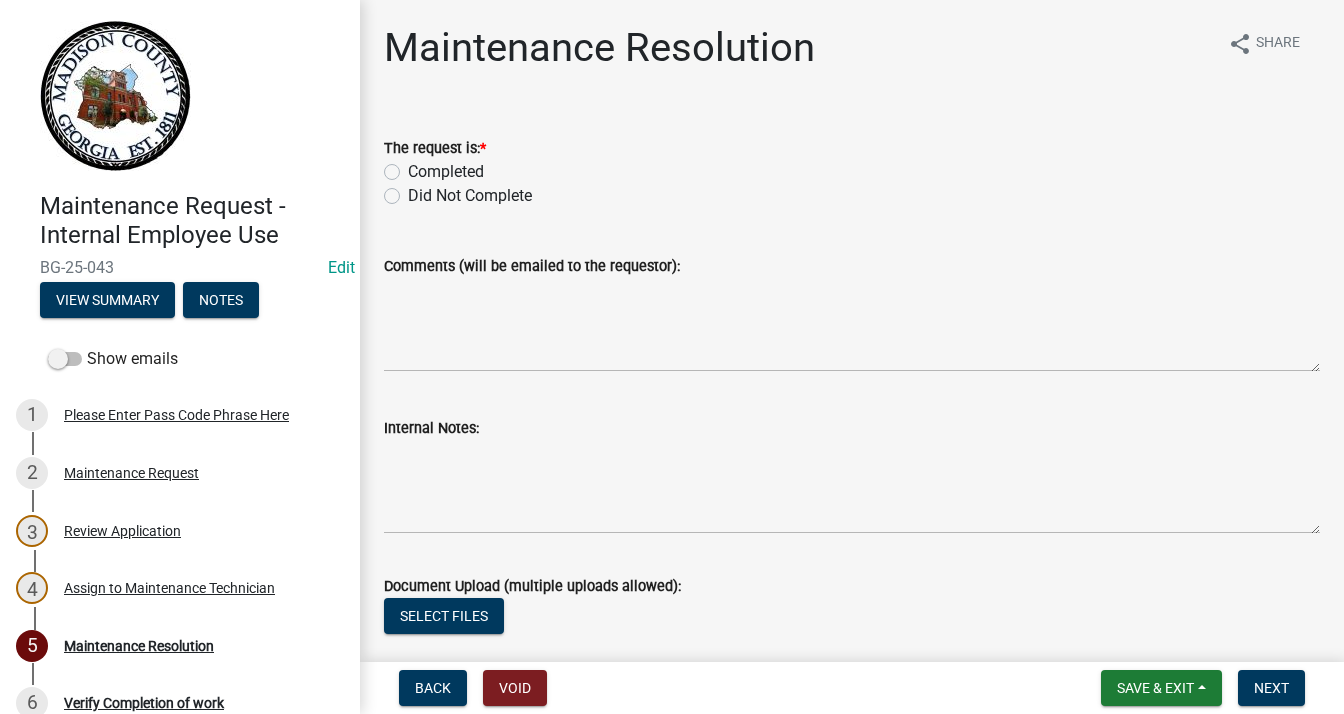 scroll, scrollTop: 0, scrollLeft: 0, axis: both 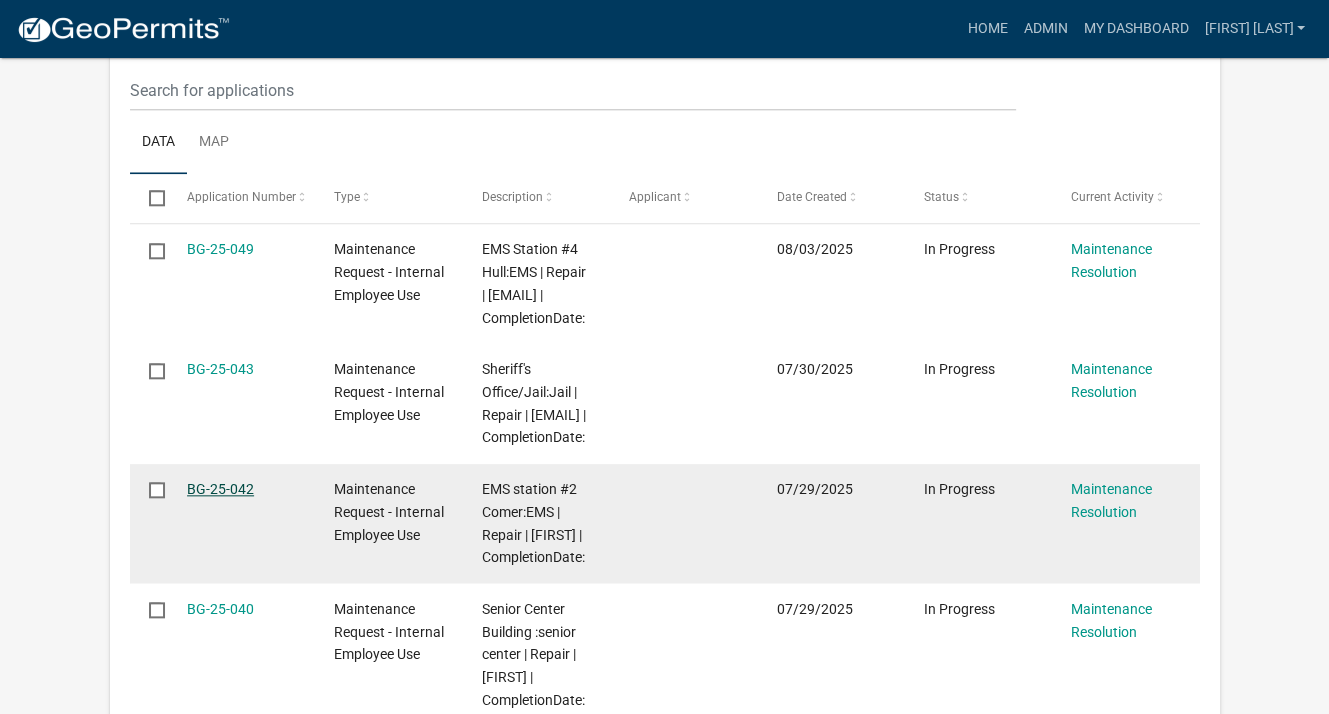 click on "BG-25-042" 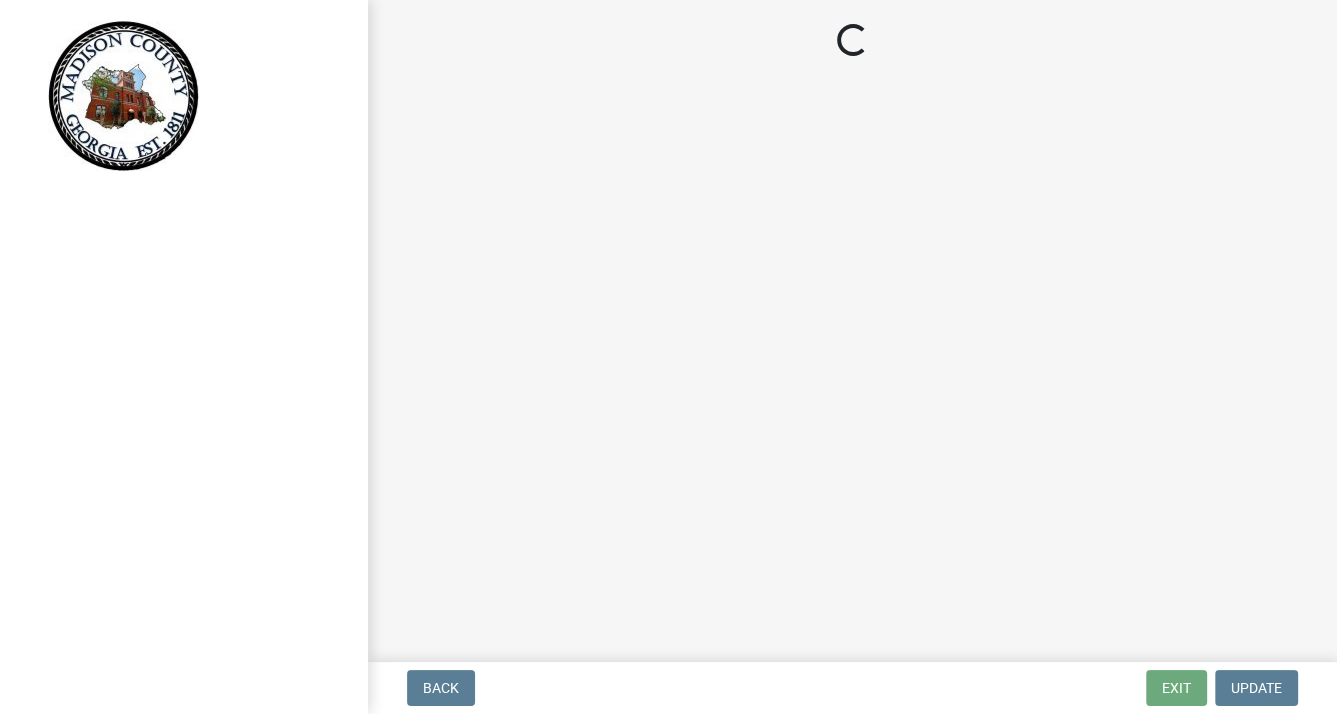 scroll, scrollTop: 0, scrollLeft: 0, axis: both 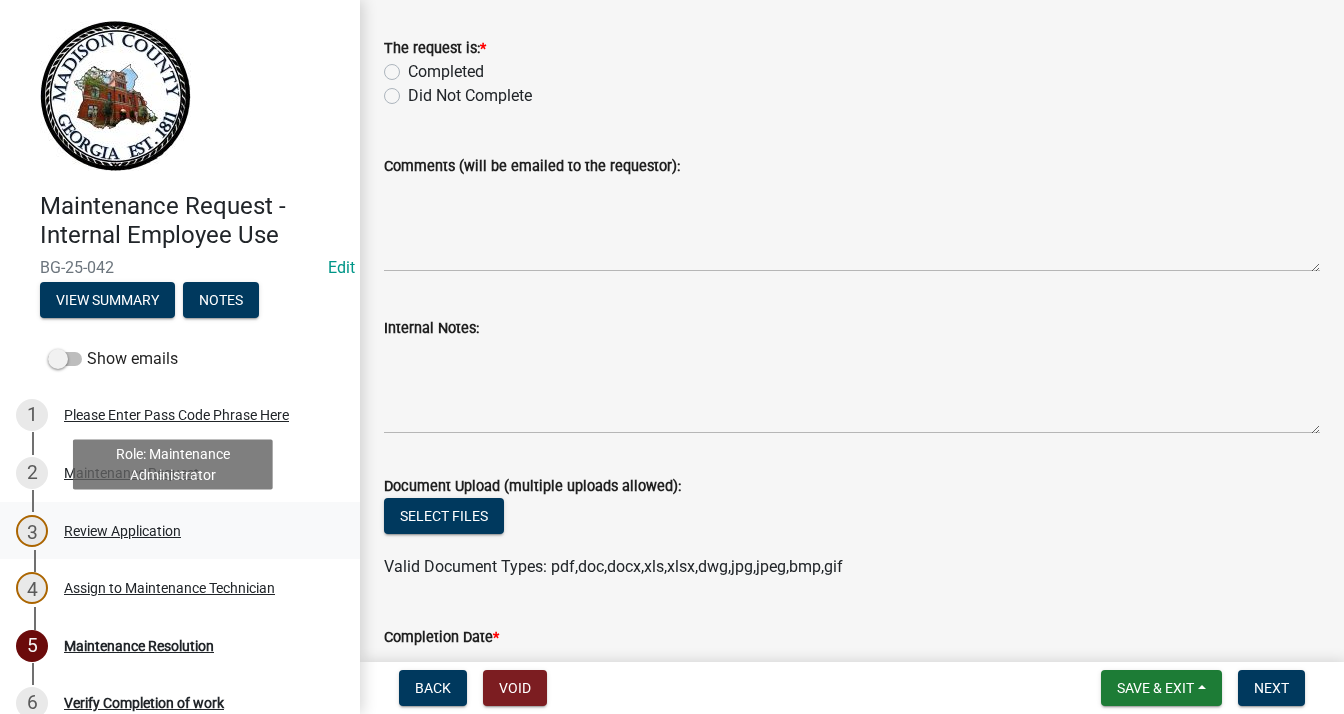 click on "Review Application" at bounding box center [122, 531] 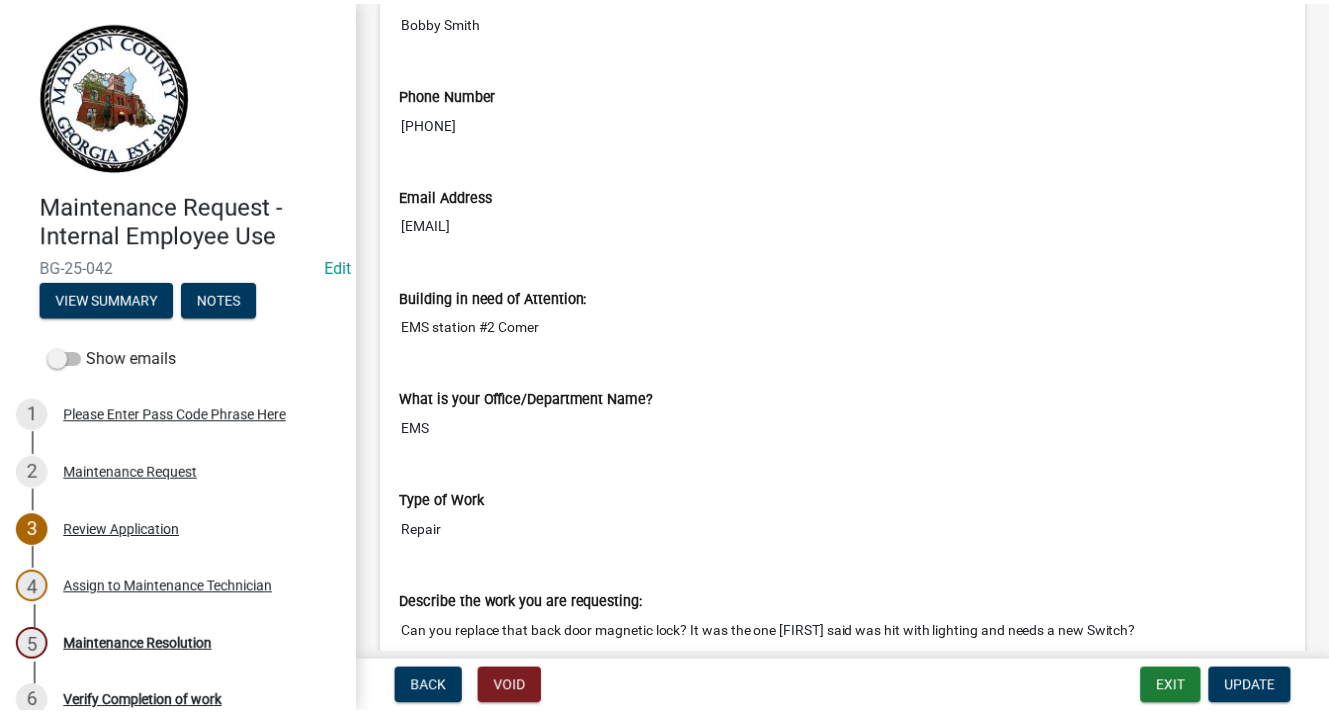 scroll, scrollTop: 600, scrollLeft: 0, axis: vertical 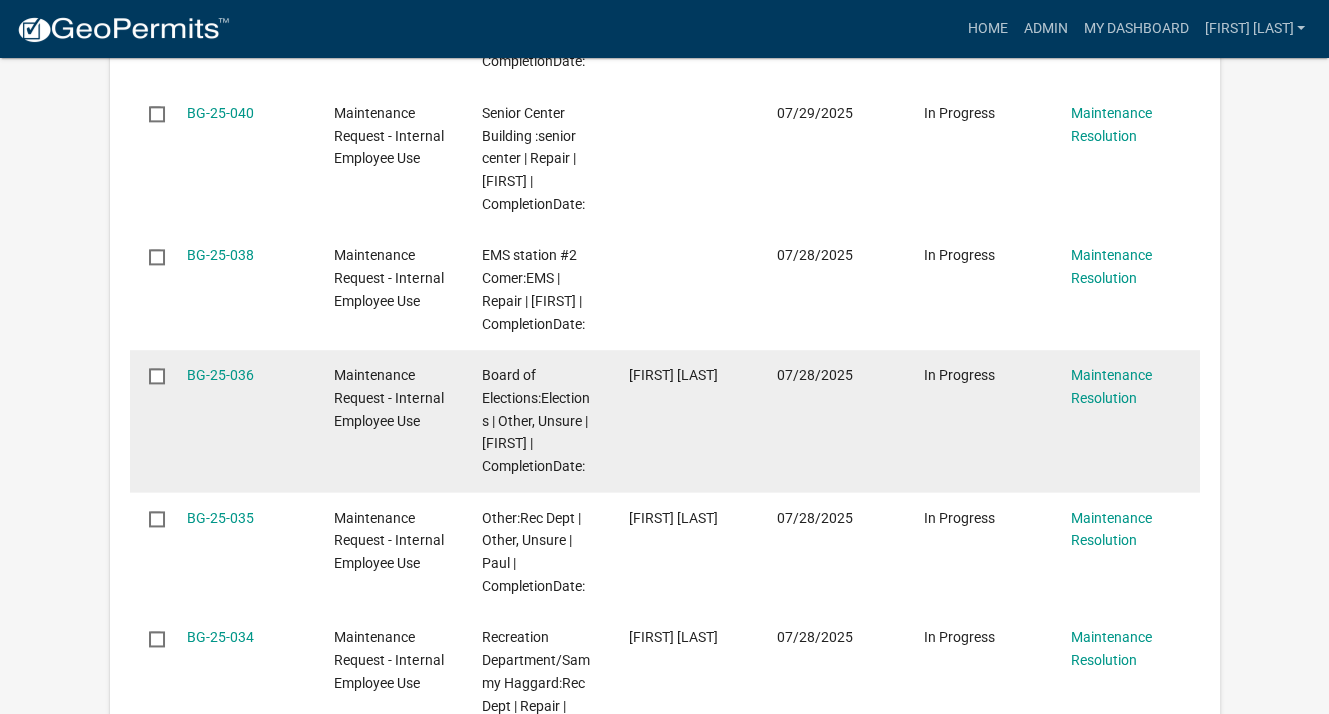 click on "Maintenance Request - Internal Employee Use" 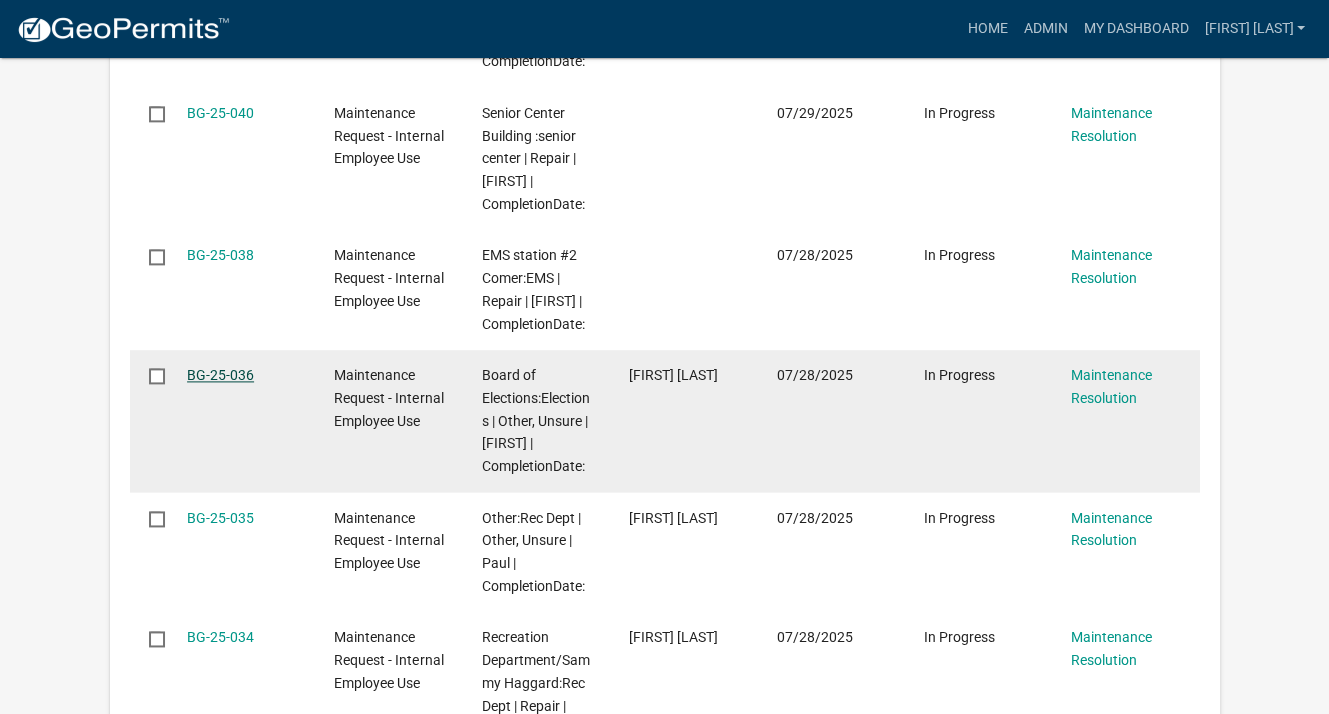 click on "BG-25-036" 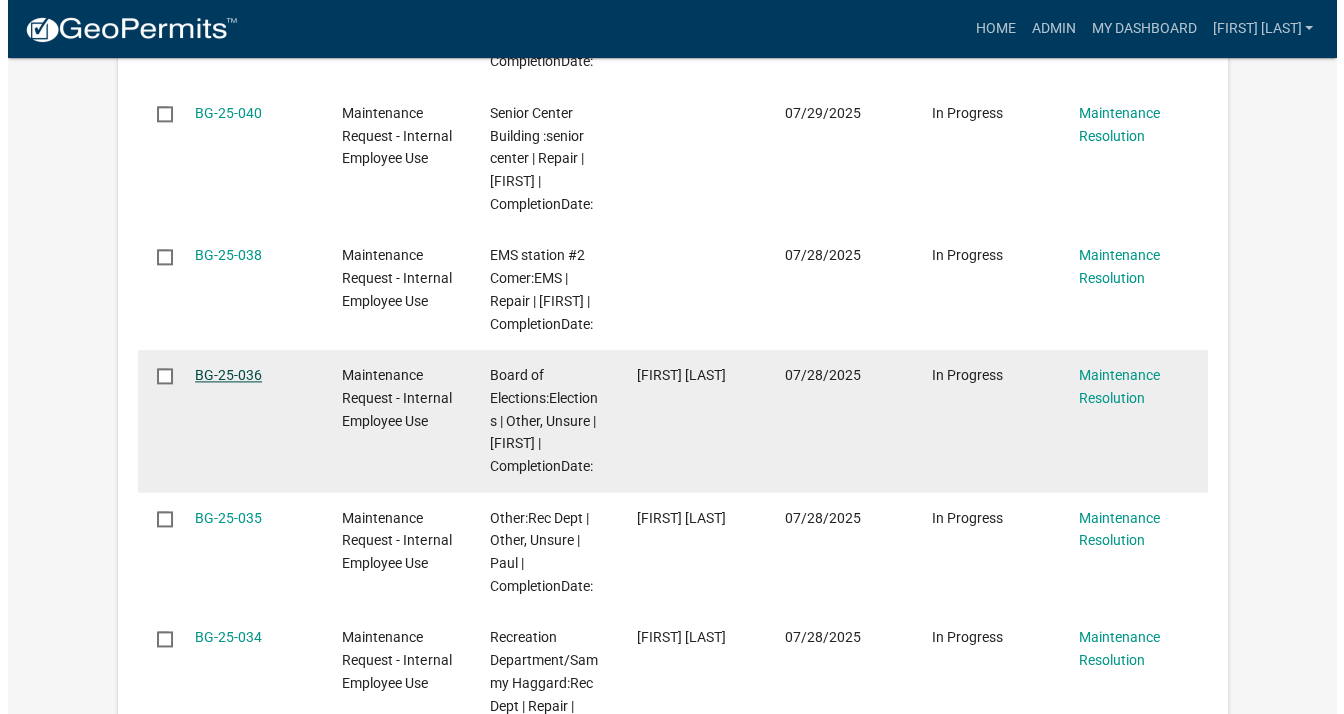 scroll, scrollTop: 0, scrollLeft: 0, axis: both 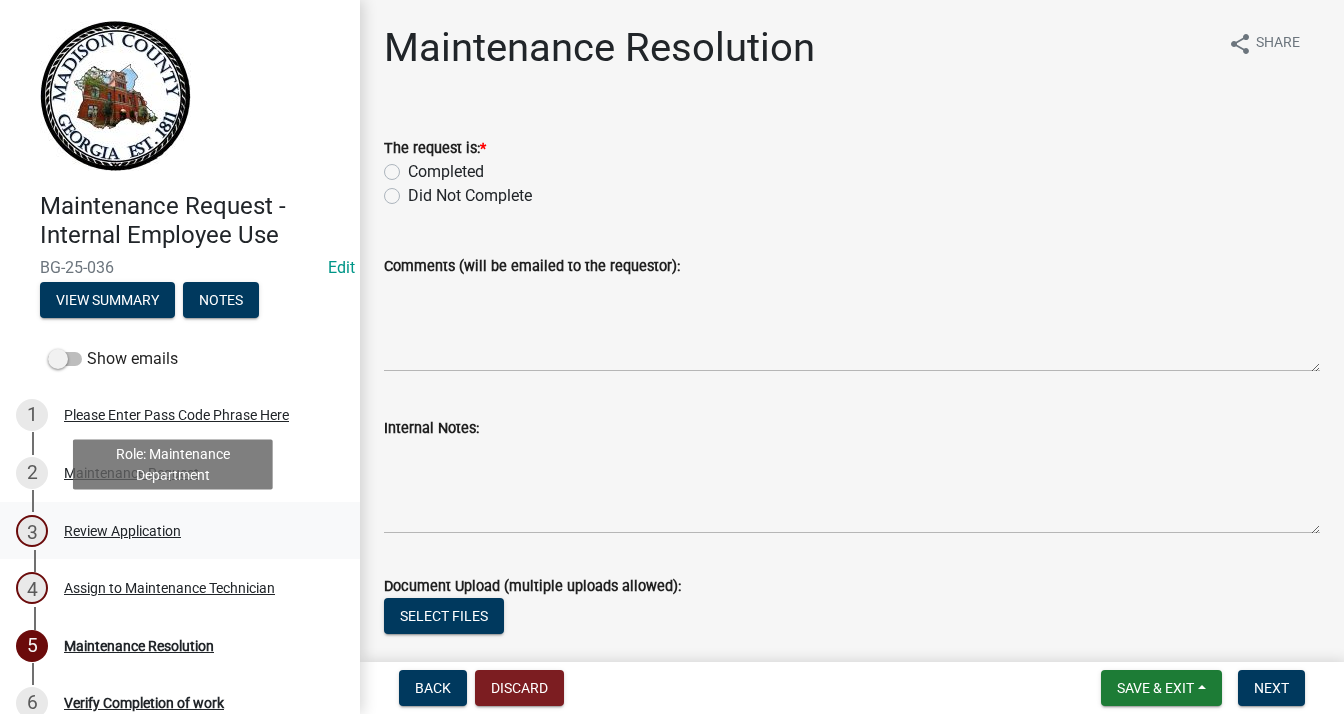 click on "Review Application" at bounding box center [122, 531] 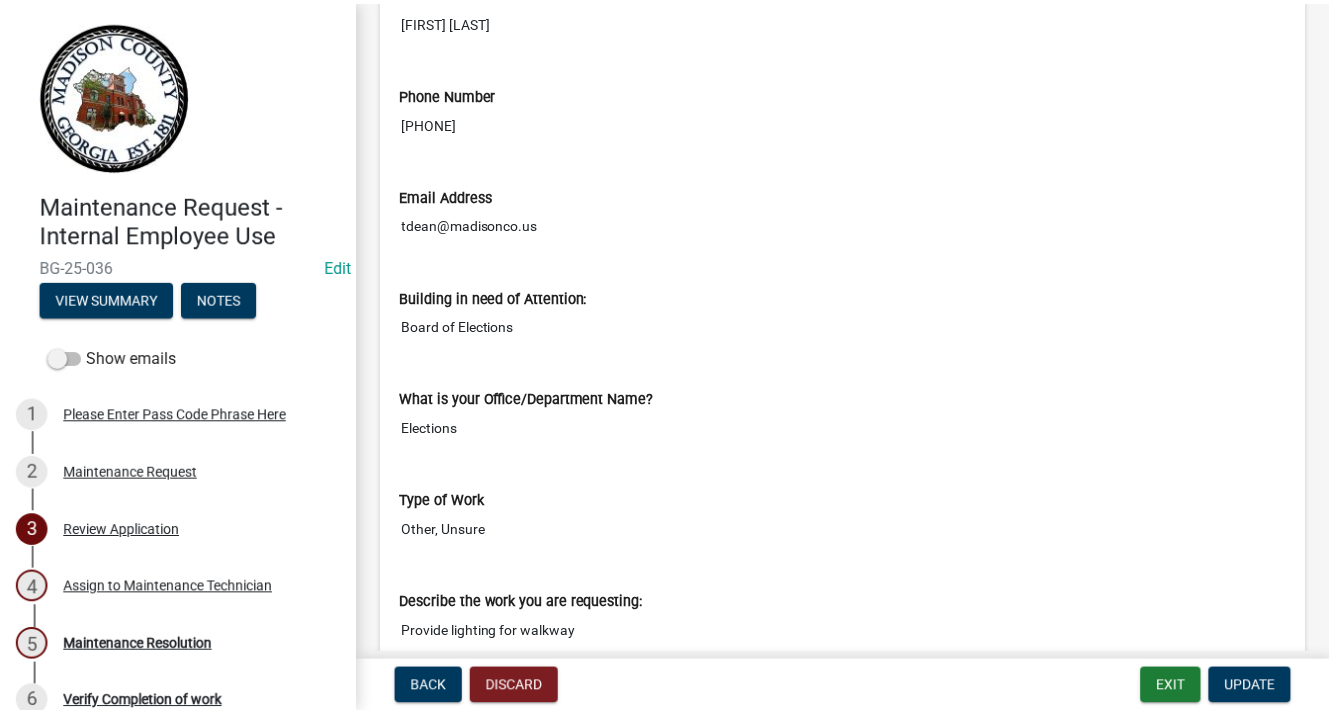 scroll, scrollTop: 600, scrollLeft: 0, axis: vertical 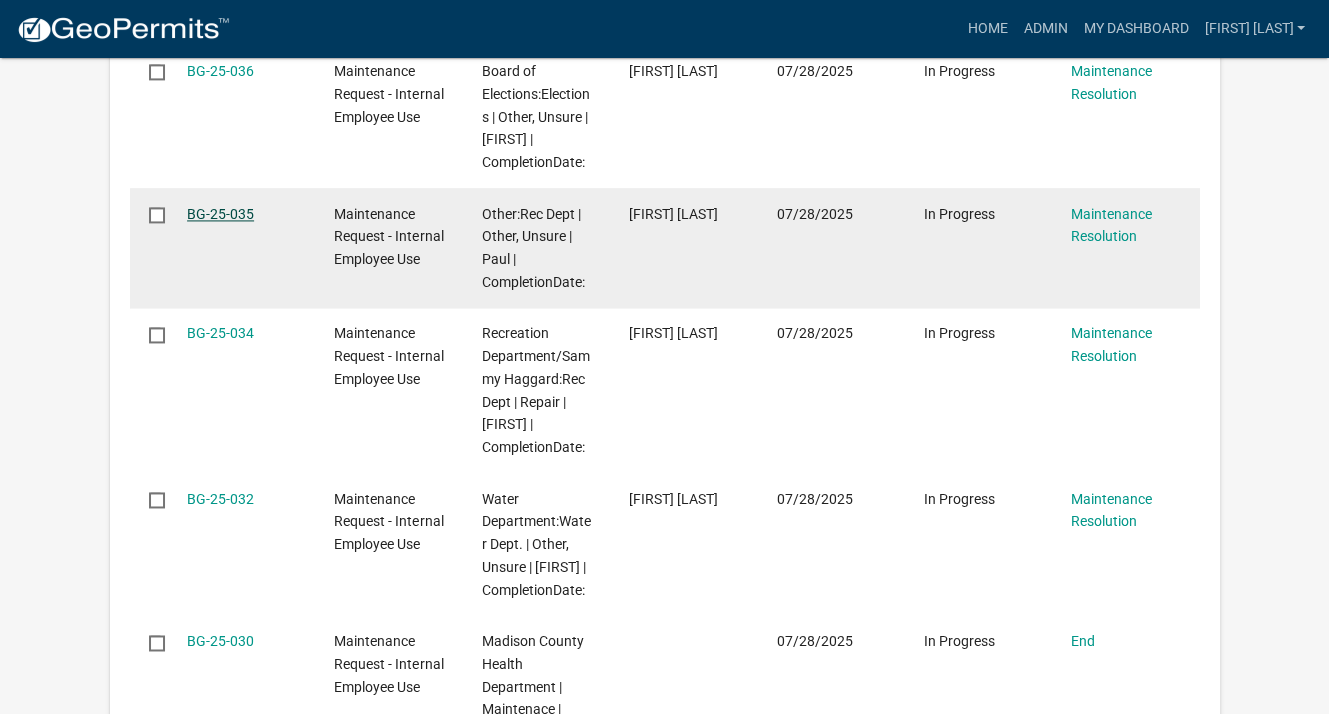click on "BG-25-035" 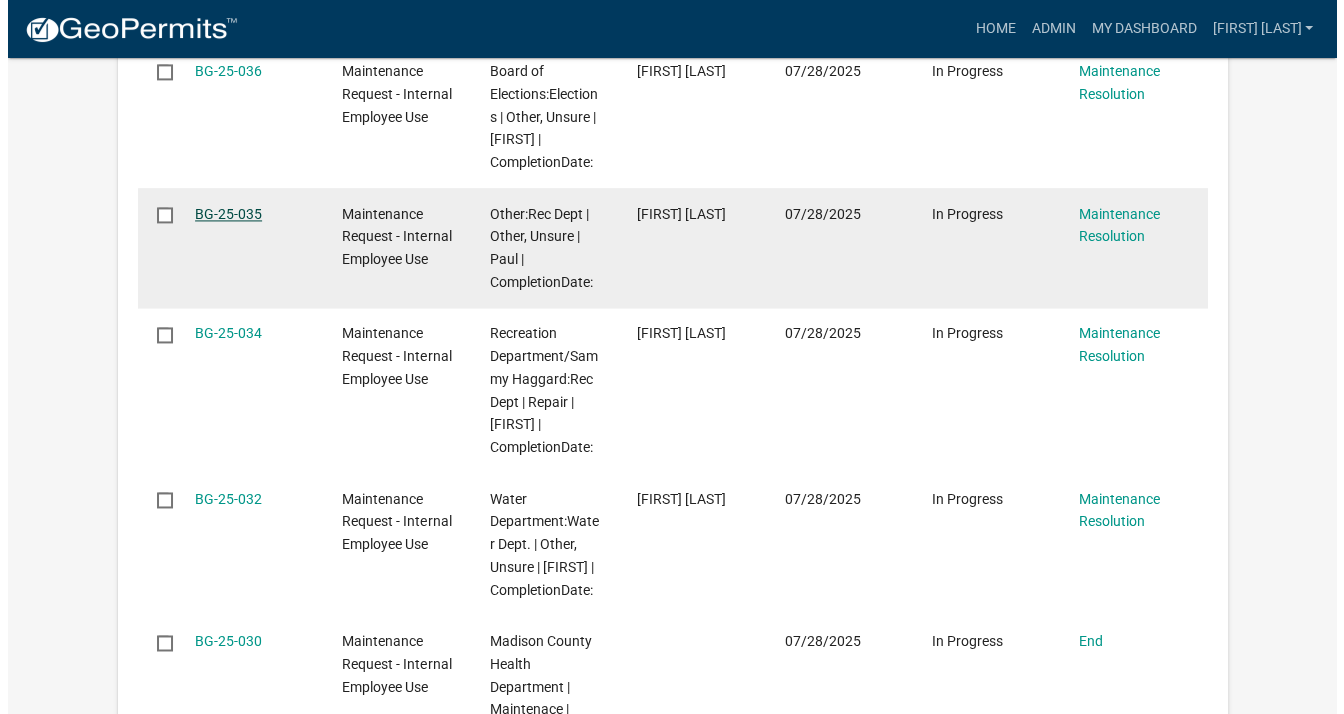scroll, scrollTop: 0, scrollLeft: 0, axis: both 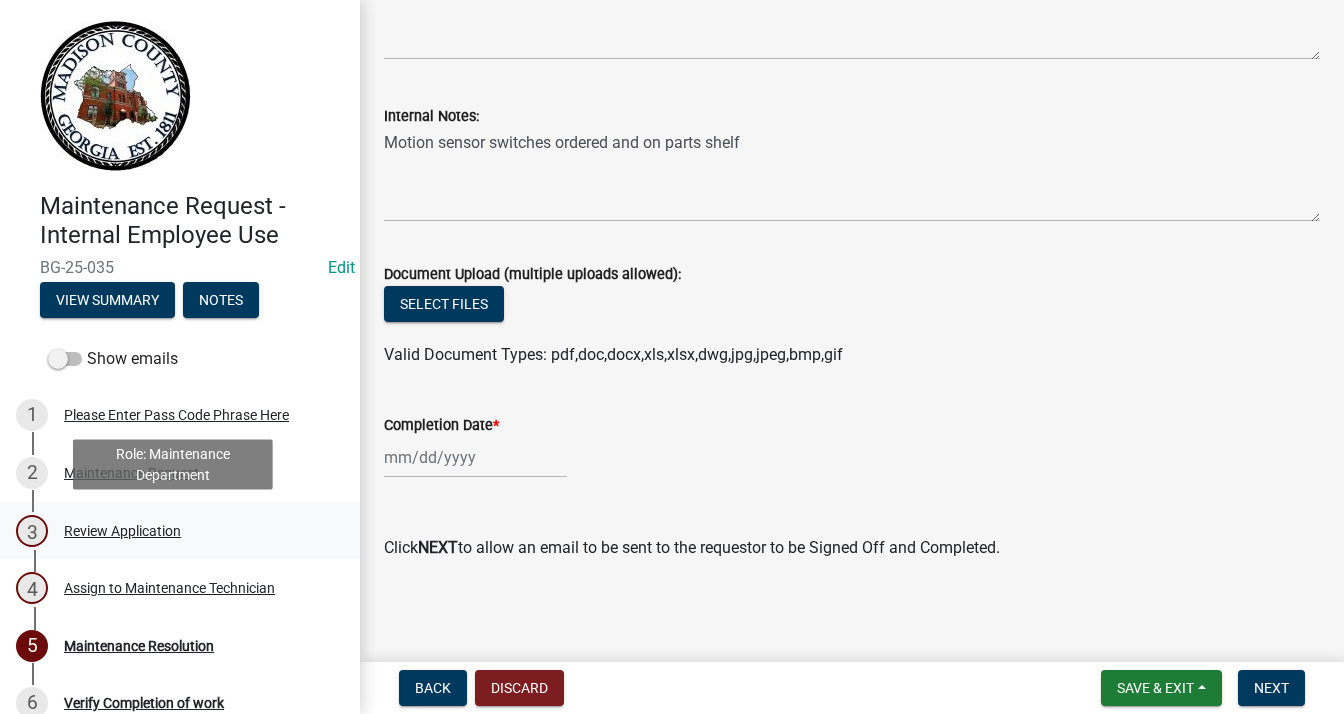 click on "Review Application" at bounding box center (122, 531) 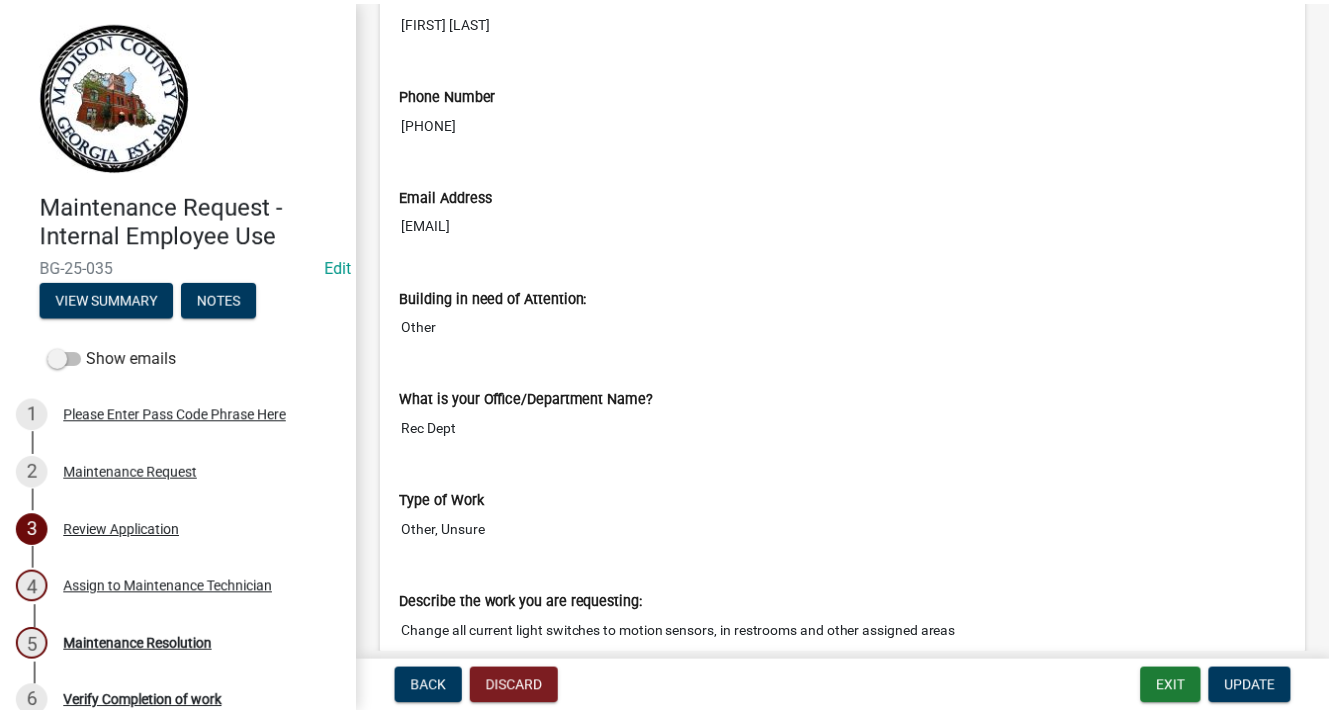 scroll, scrollTop: 600, scrollLeft: 0, axis: vertical 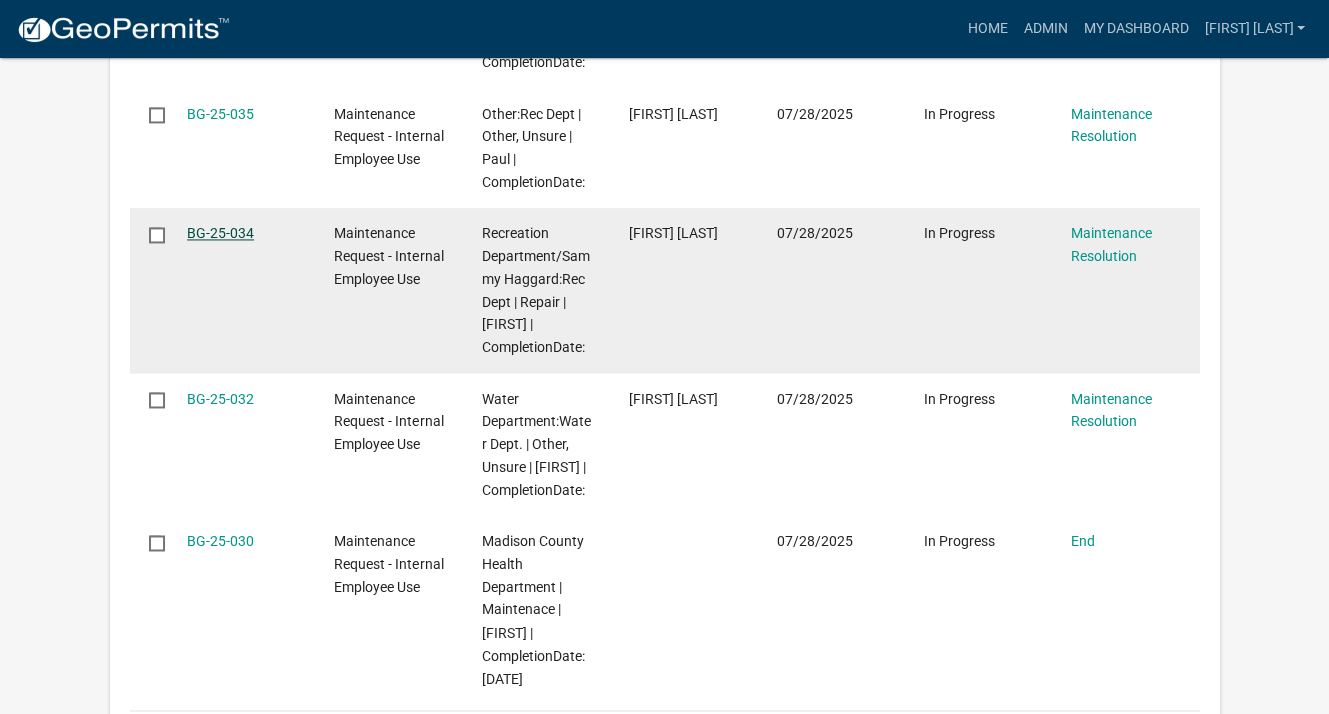 click on "BG-25-034" 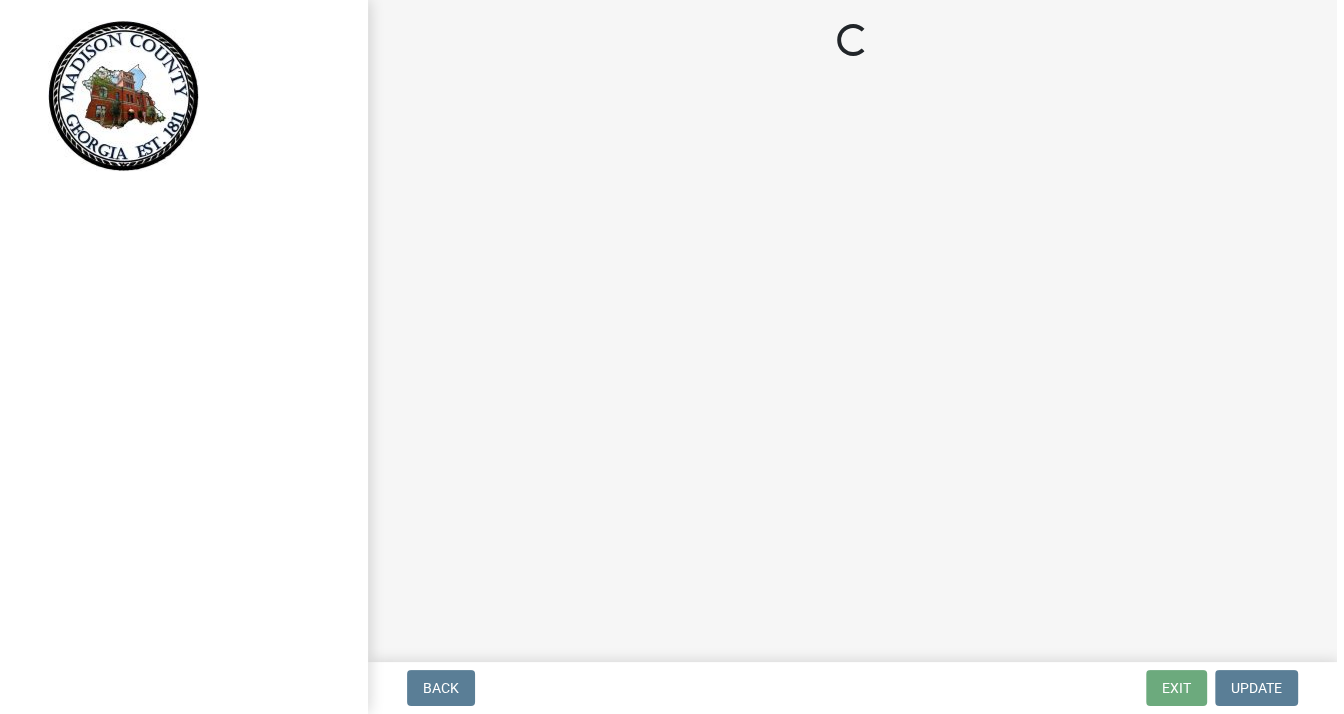 scroll, scrollTop: 0, scrollLeft: 0, axis: both 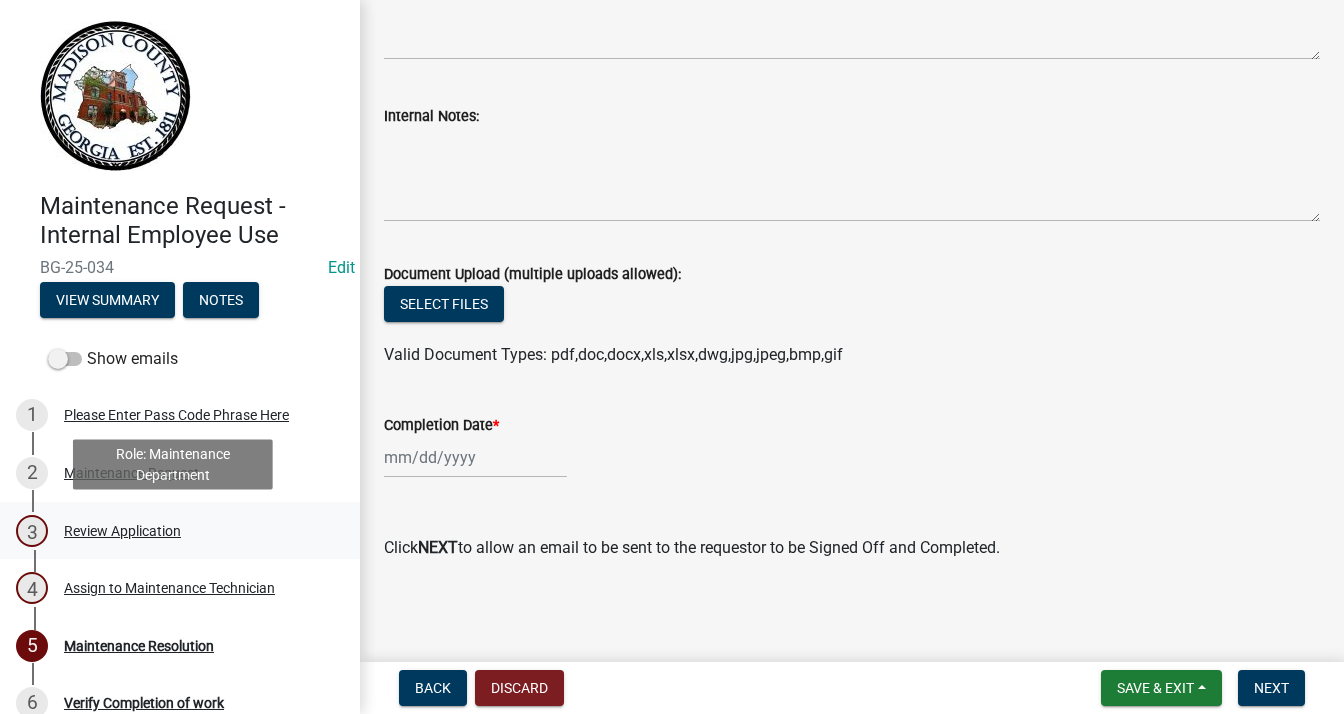 click on "Review Application" at bounding box center (122, 531) 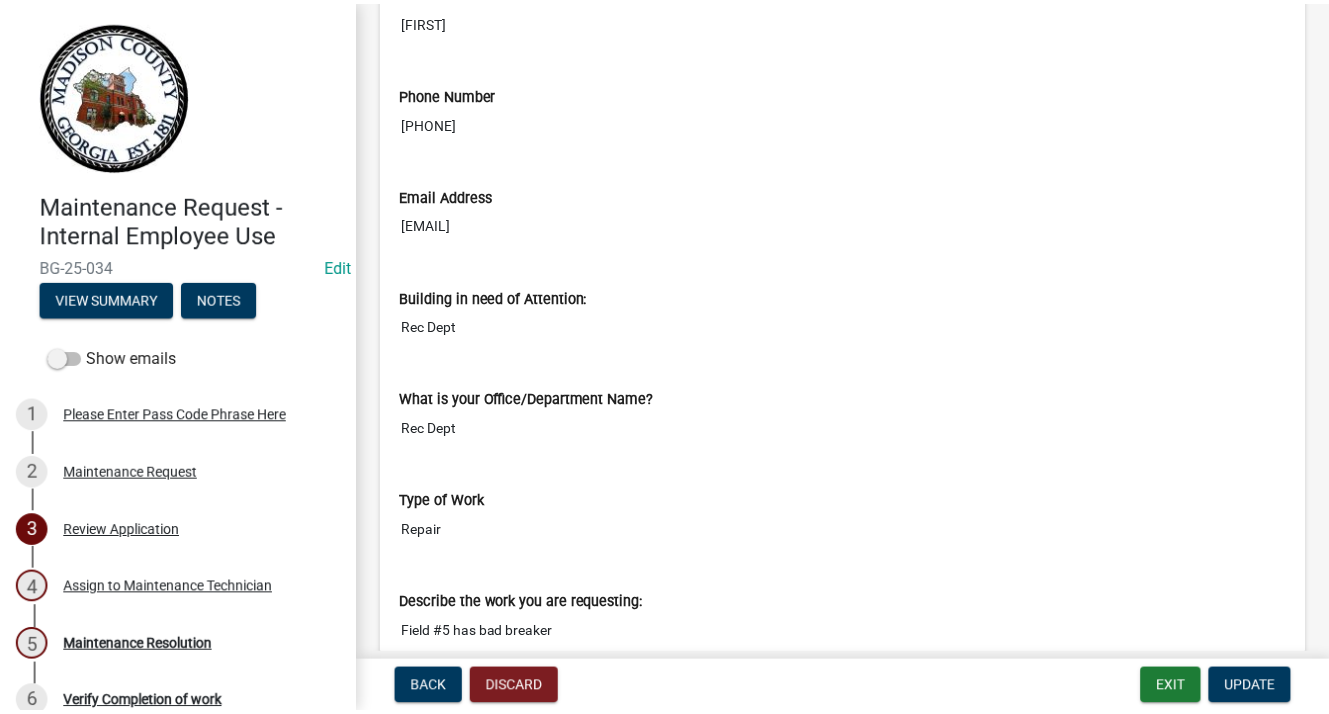 scroll, scrollTop: 600, scrollLeft: 0, axis: vertical 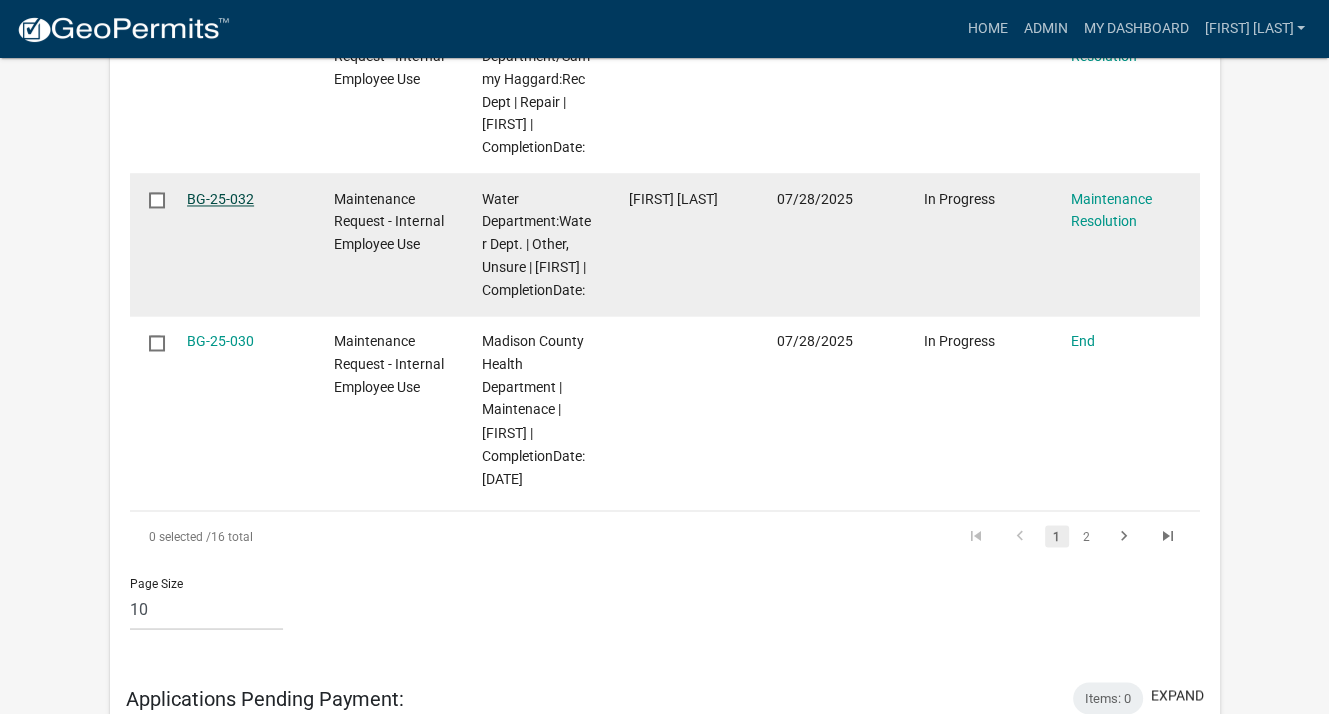 click on "BG-25-032" 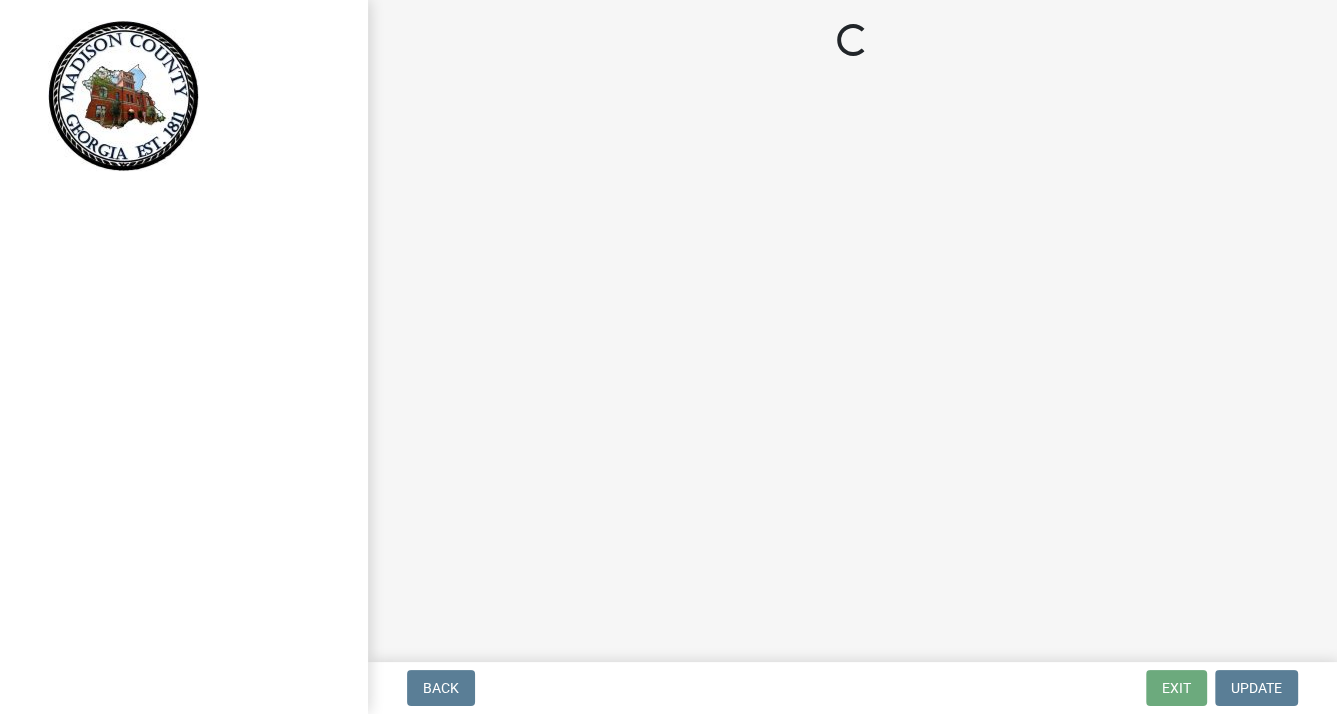 scroll, scrollTop: 0, scrollLeft: 0, axis: both 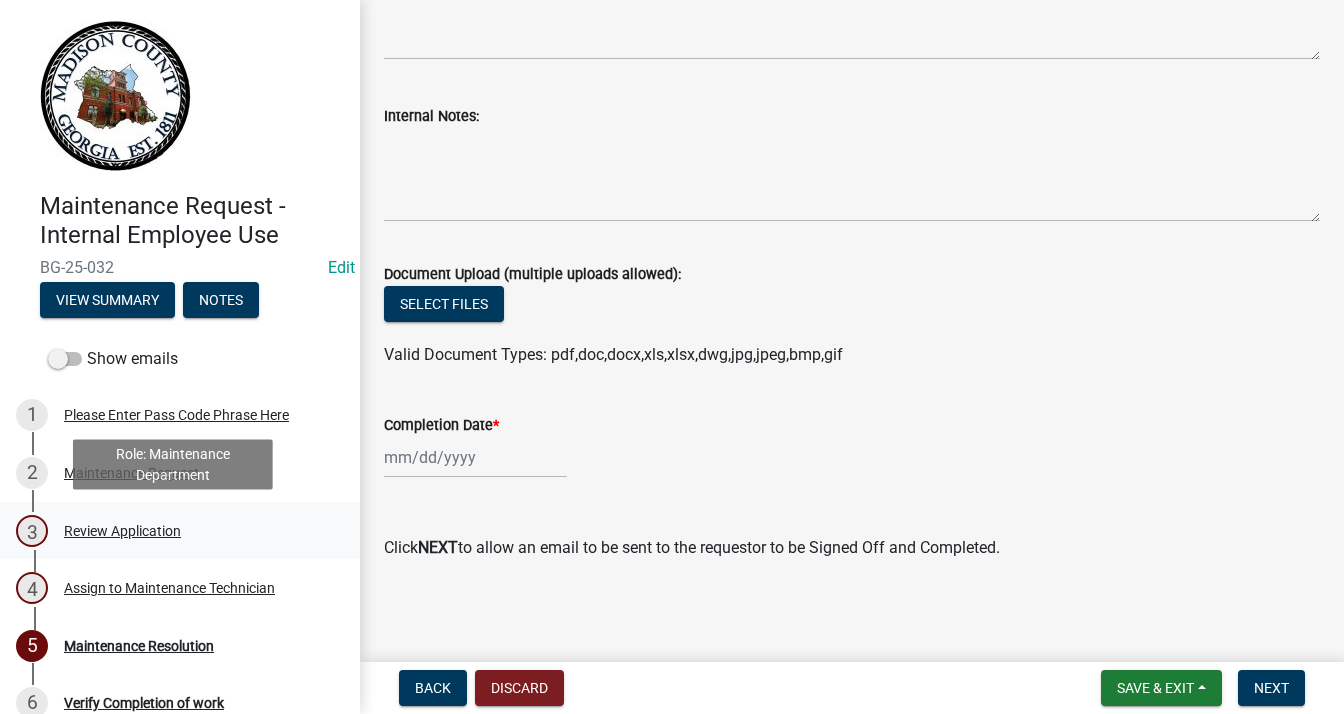 click on "Review Application" at bounding box center (122, 531) 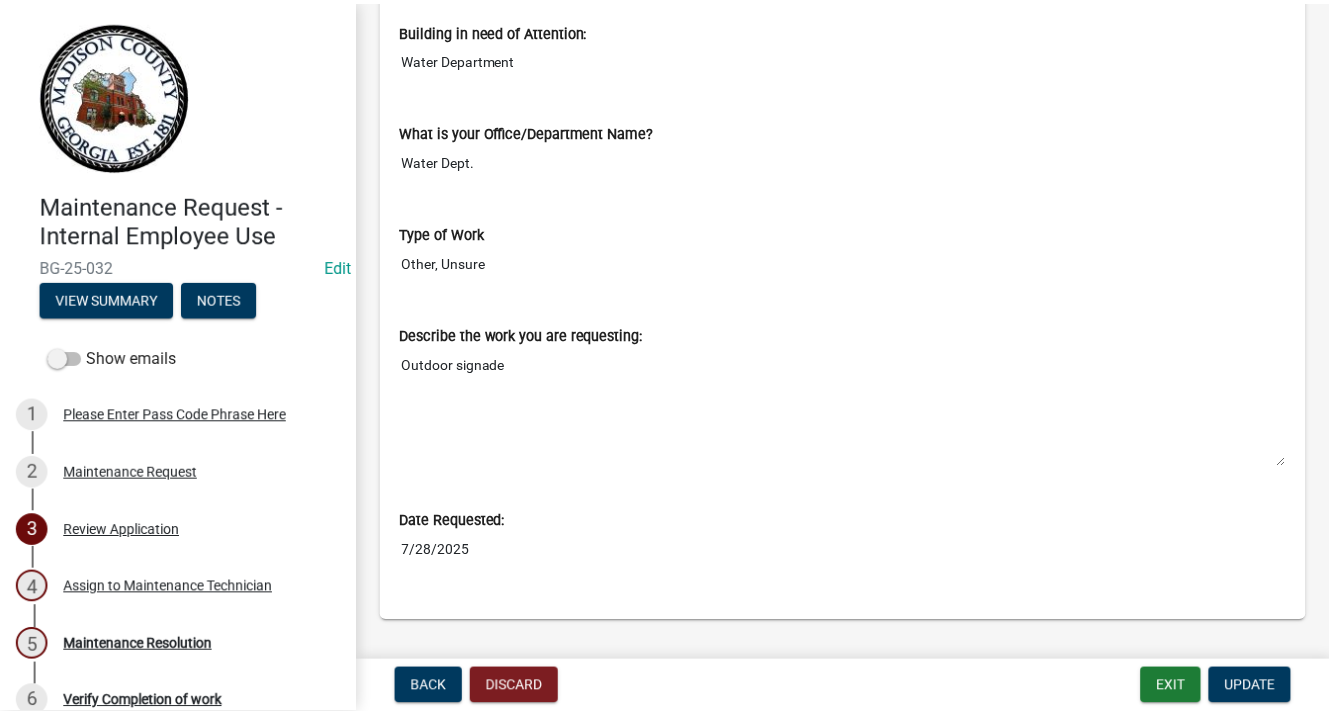 scroll, scrollTop: 810, scrollLeft: 0, axis: vertical 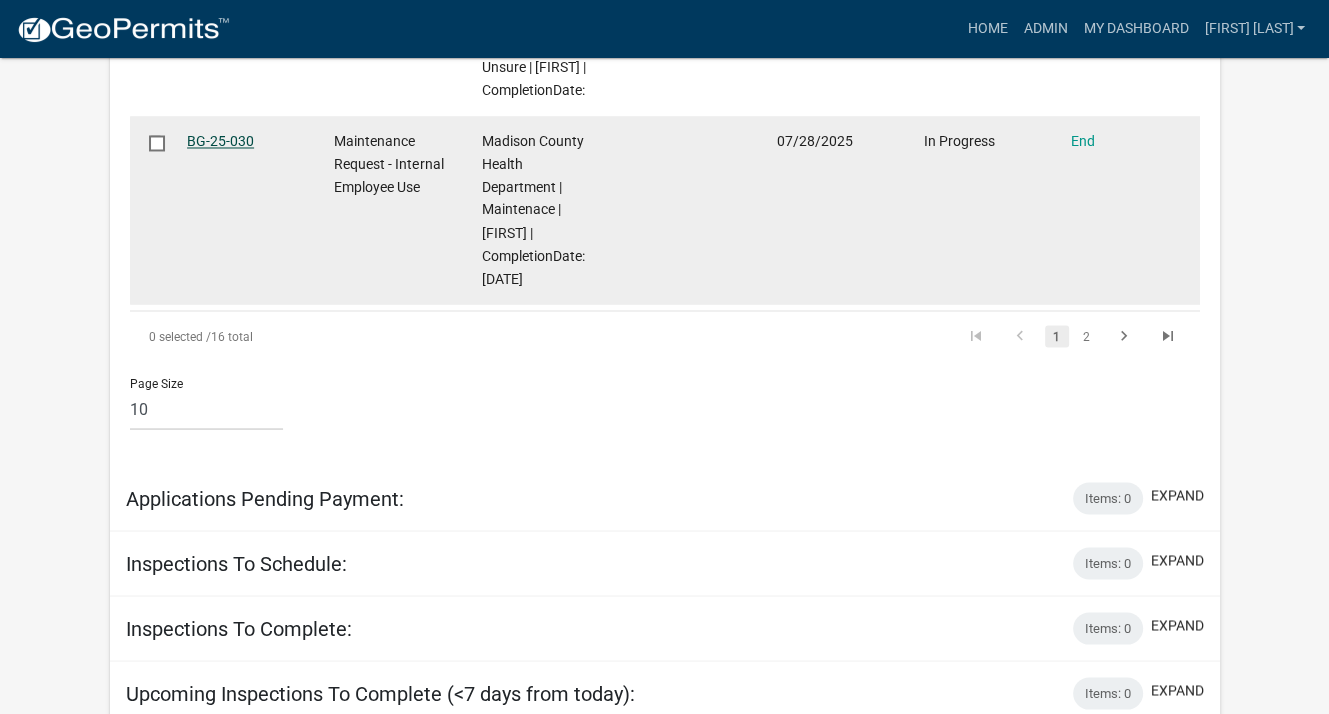 click on "BG-25-030" 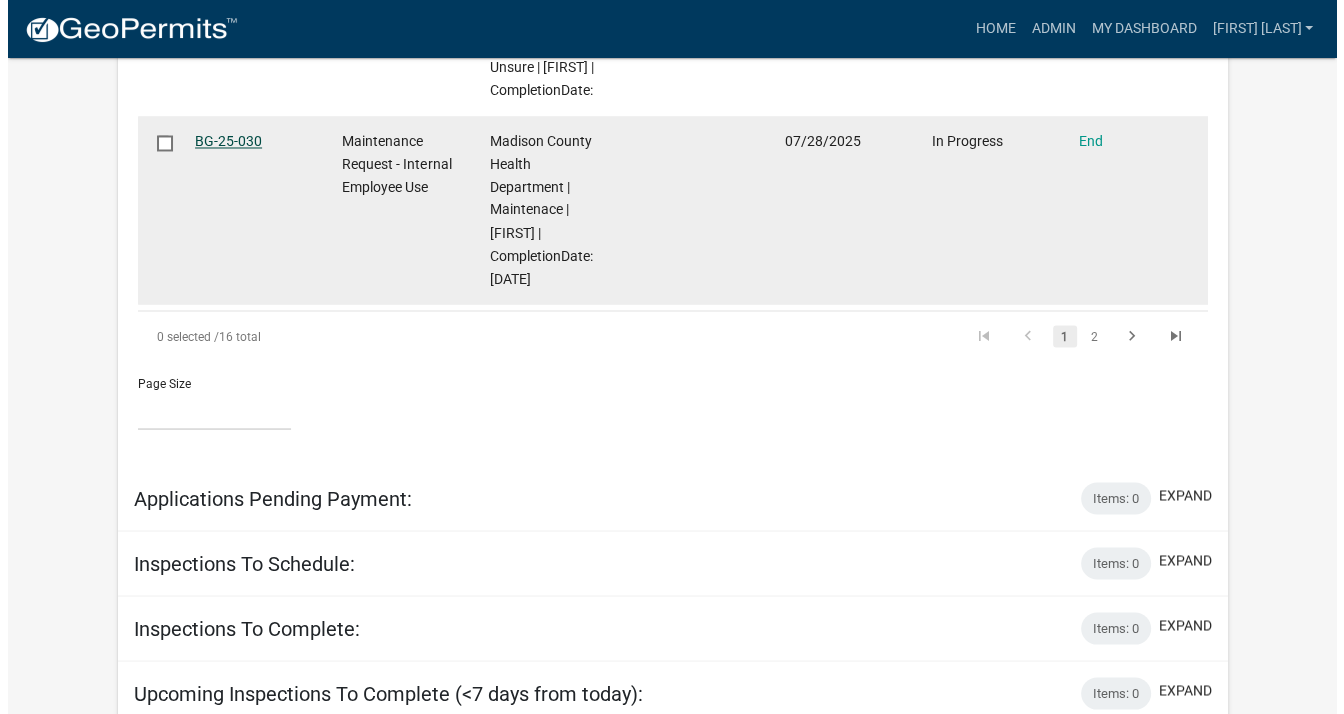 scroll, scrollTop: 0, scrollLeft: 0, axis: both 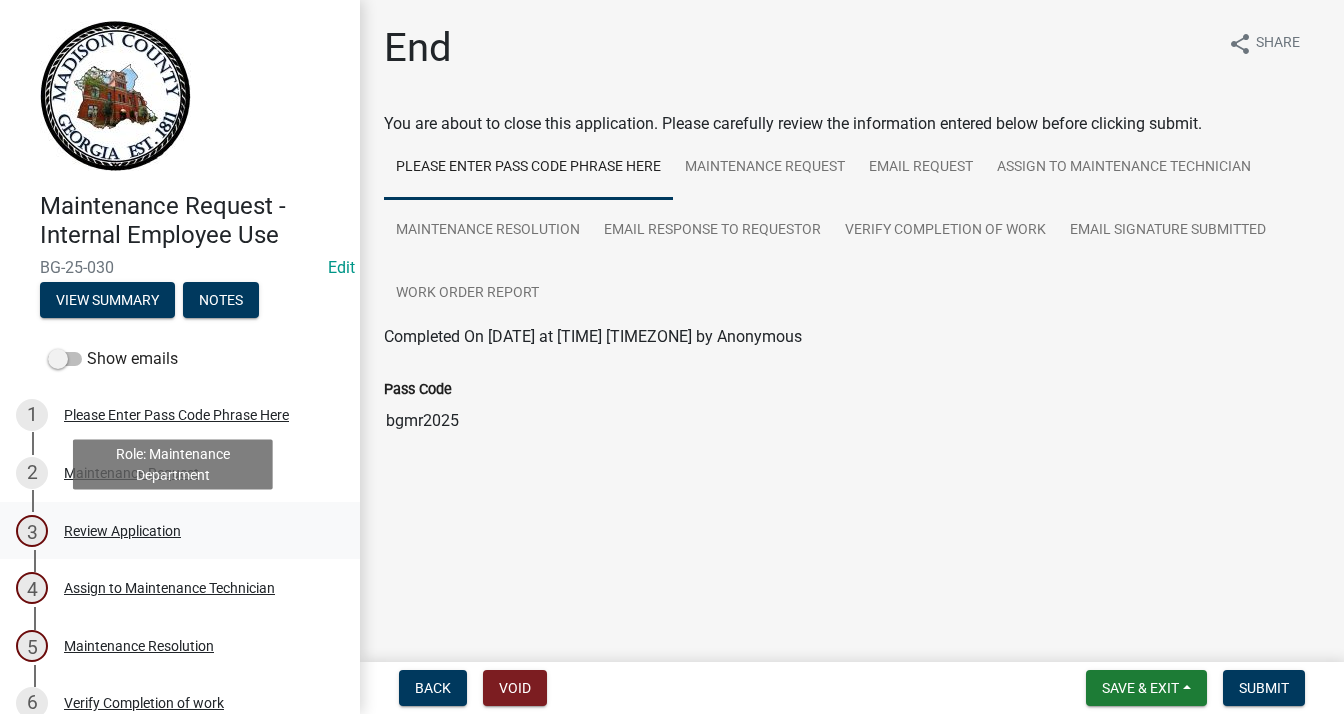click on "Review Application" at bounding box center (122, 531) 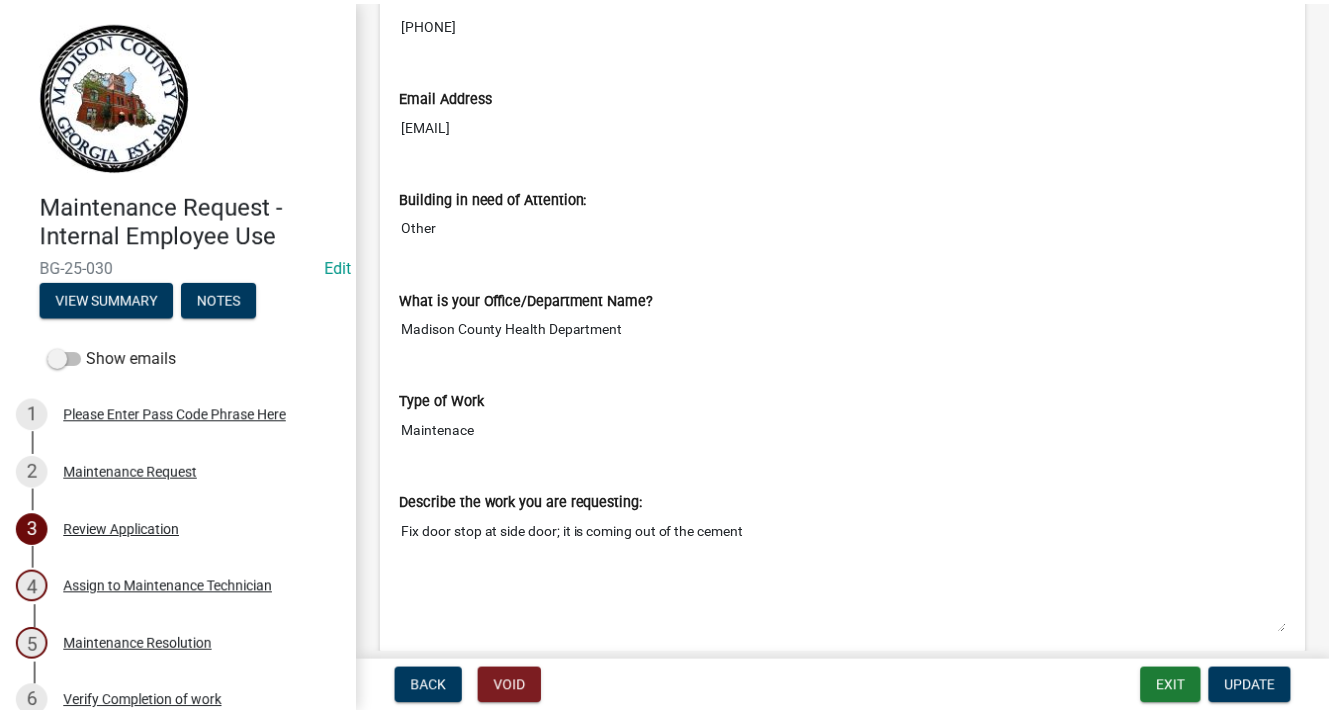 scroll, scrollTop: 810, scrollLeft: 0, axis: vertical 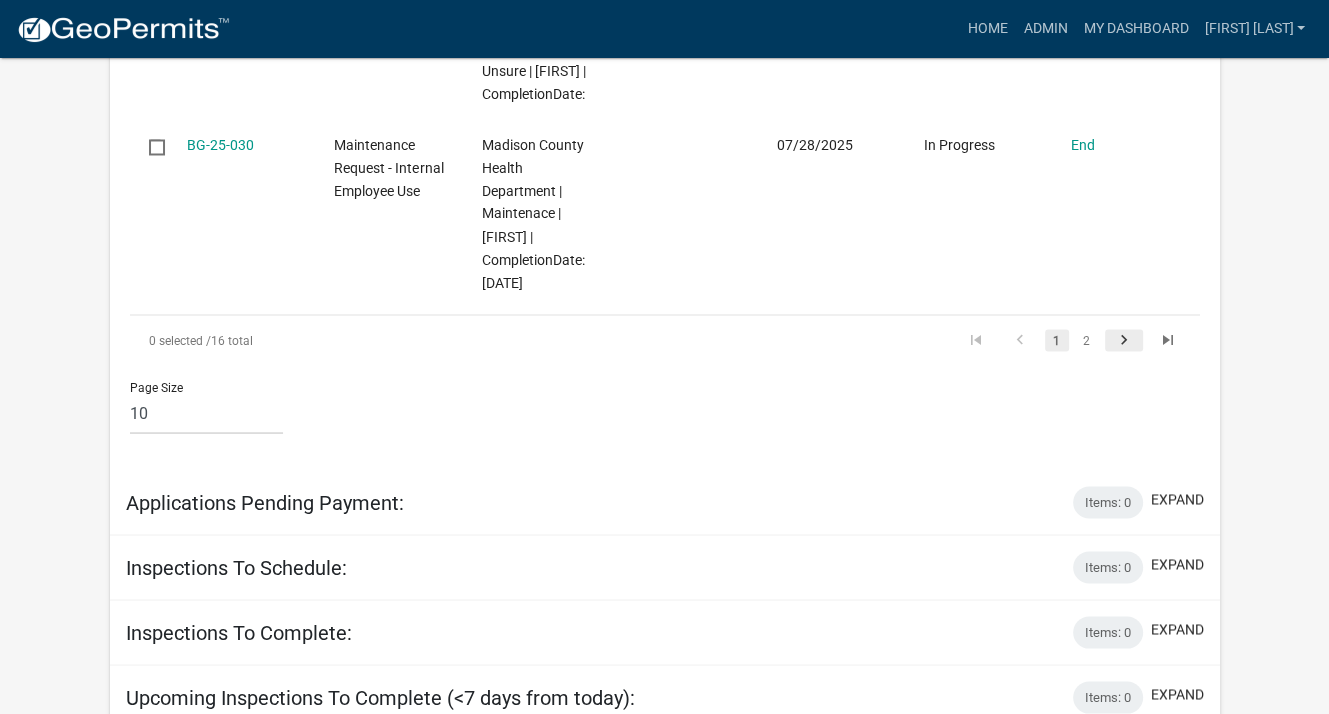 click 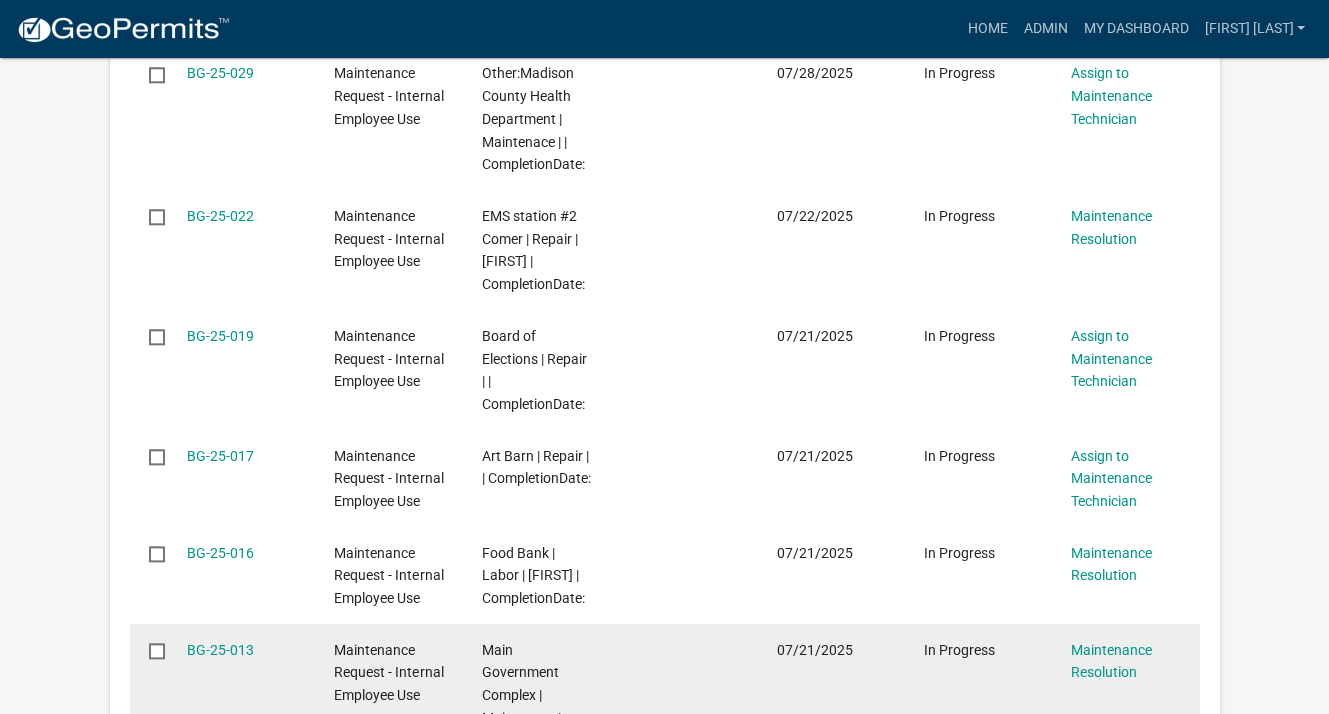 scroll, scrollTop: 1666, scrollLeft: 0, axis: vertical 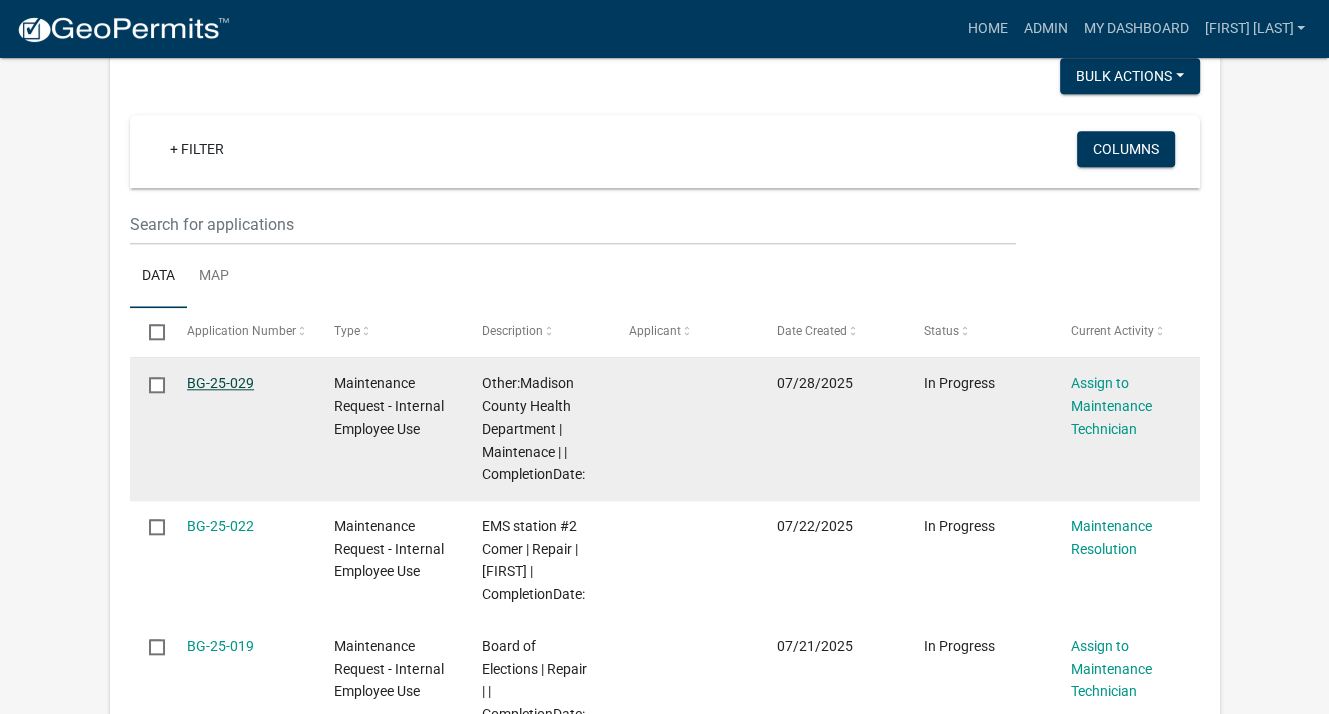 click on "BG-25-029" 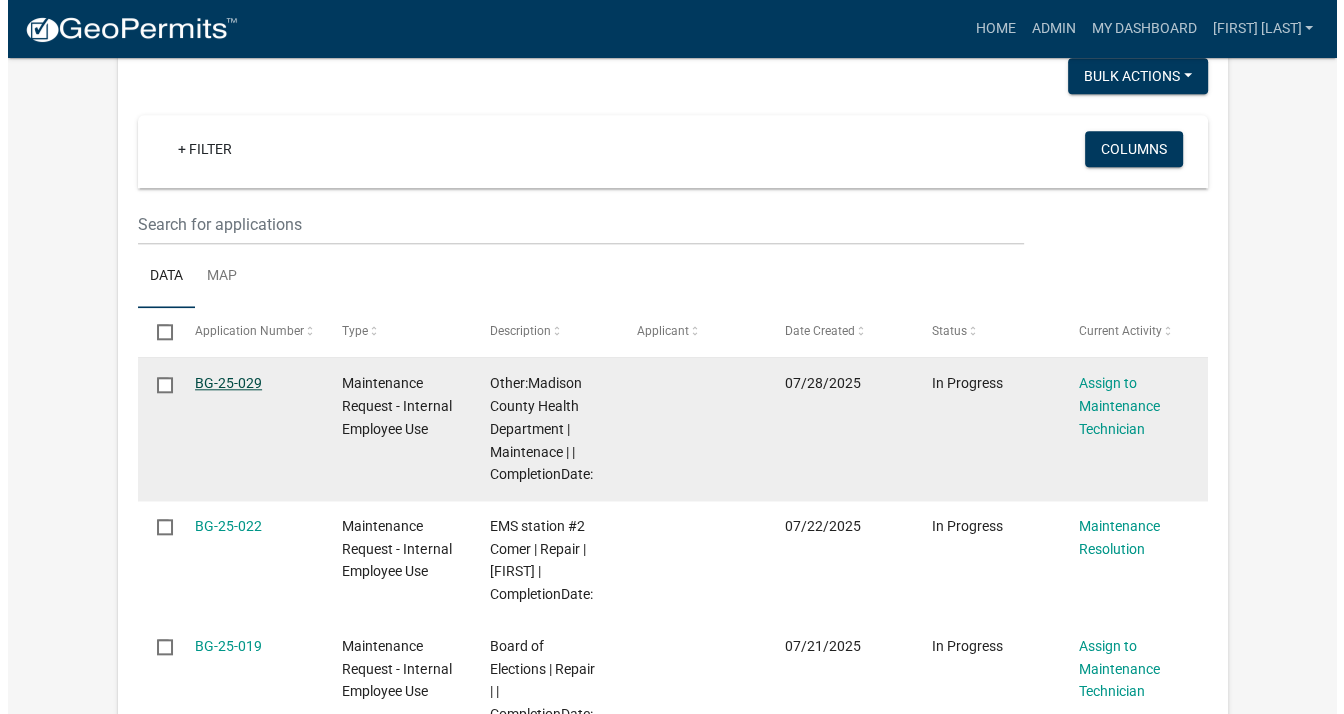 scroll, scrollTop: 0, scrollLeft: 0, axis: both 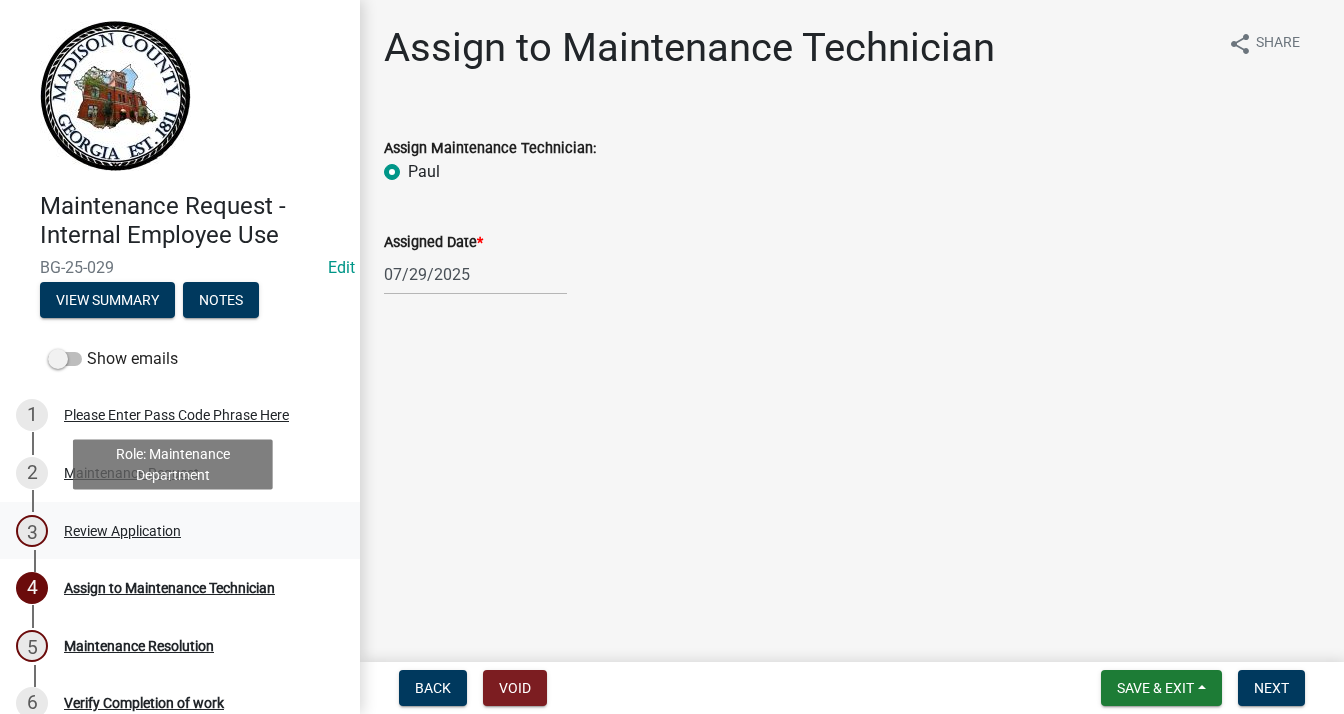 click on "Review Application" at bounding box center [122, 531] 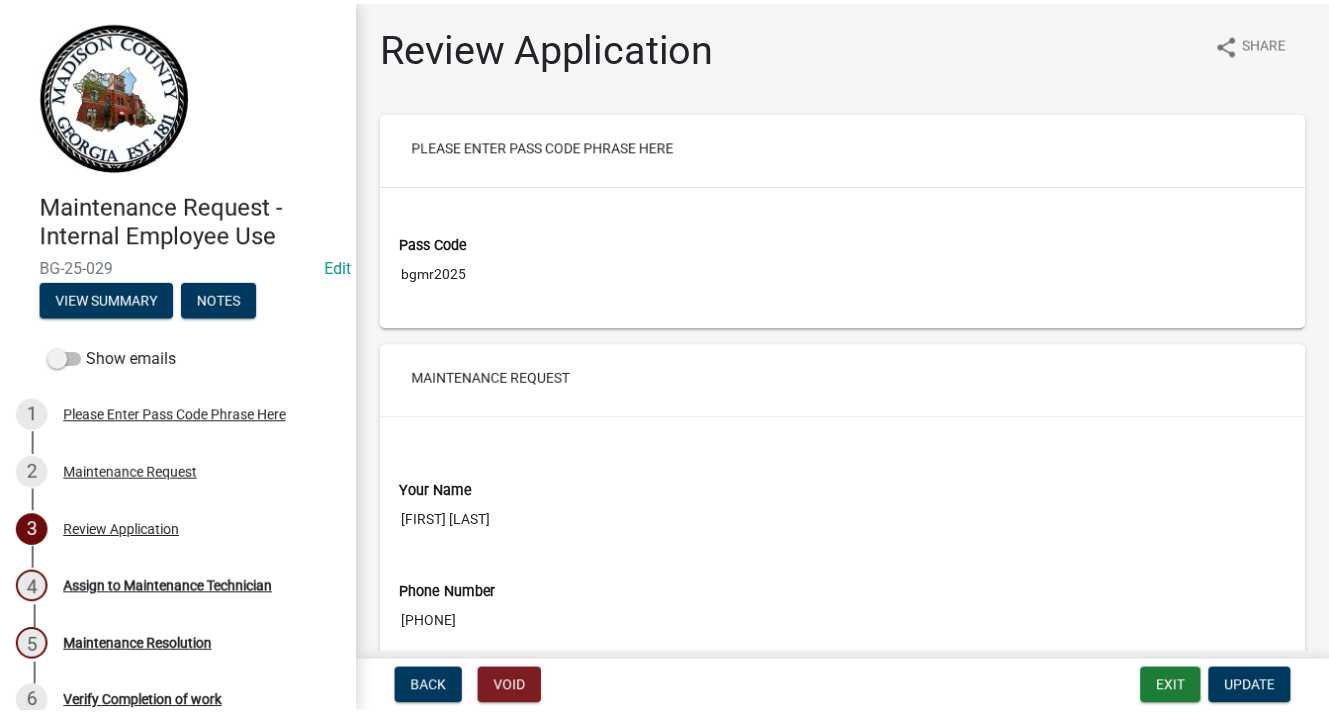 scroll, scrollTop: 600, scrollLeft: 0, axis: vertical 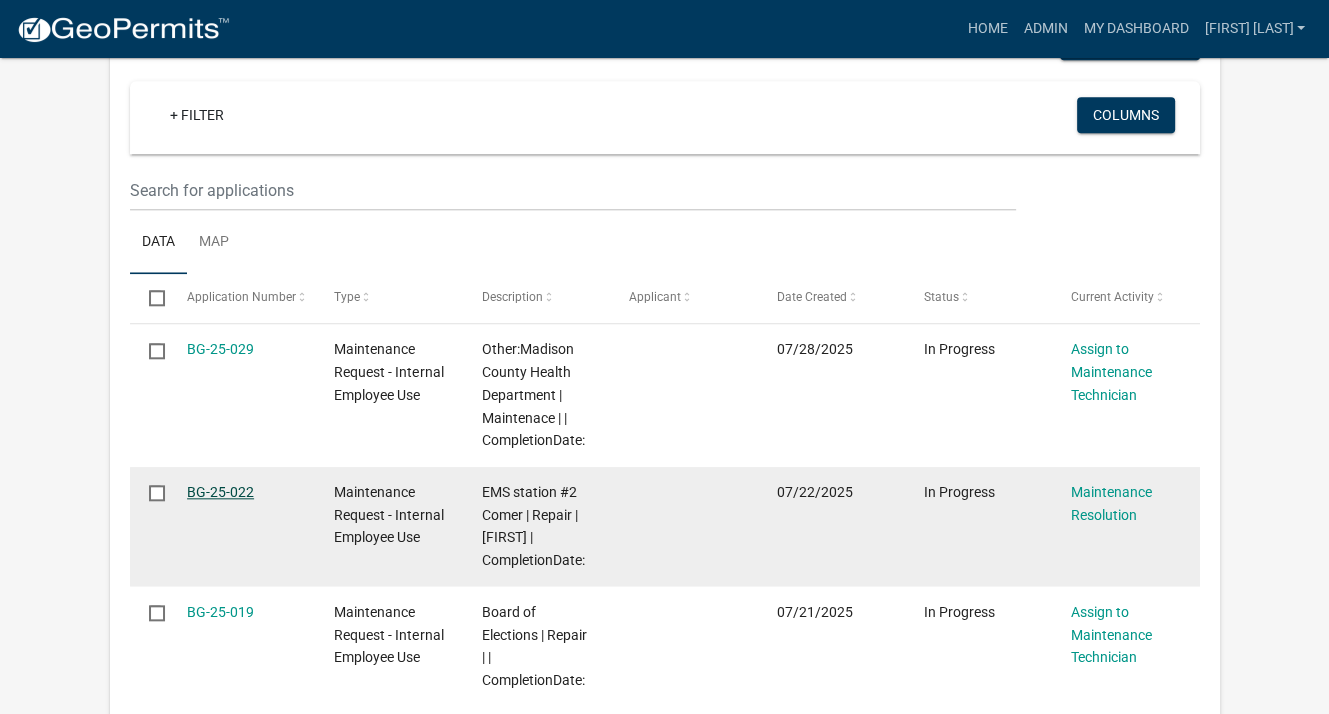 click on "BG-25-022" 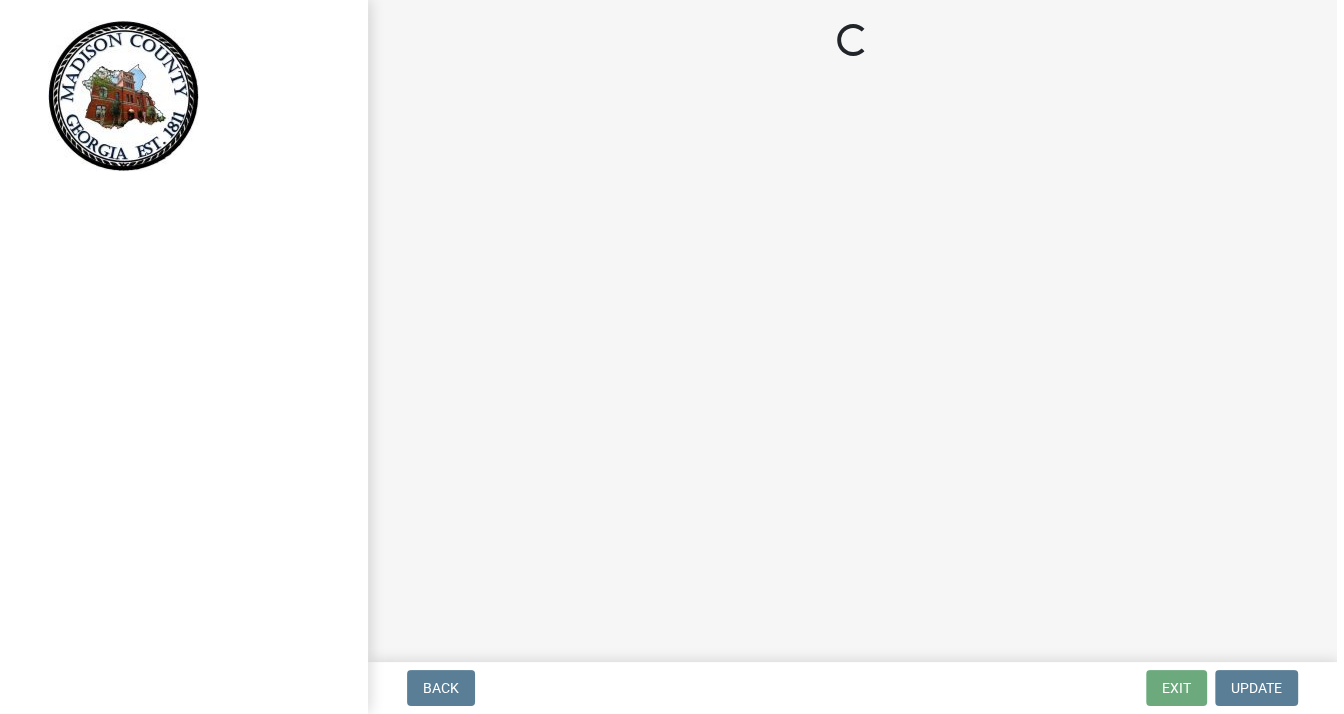 scroll, scrollTop: 0, scrollLeft: 0, axis: both 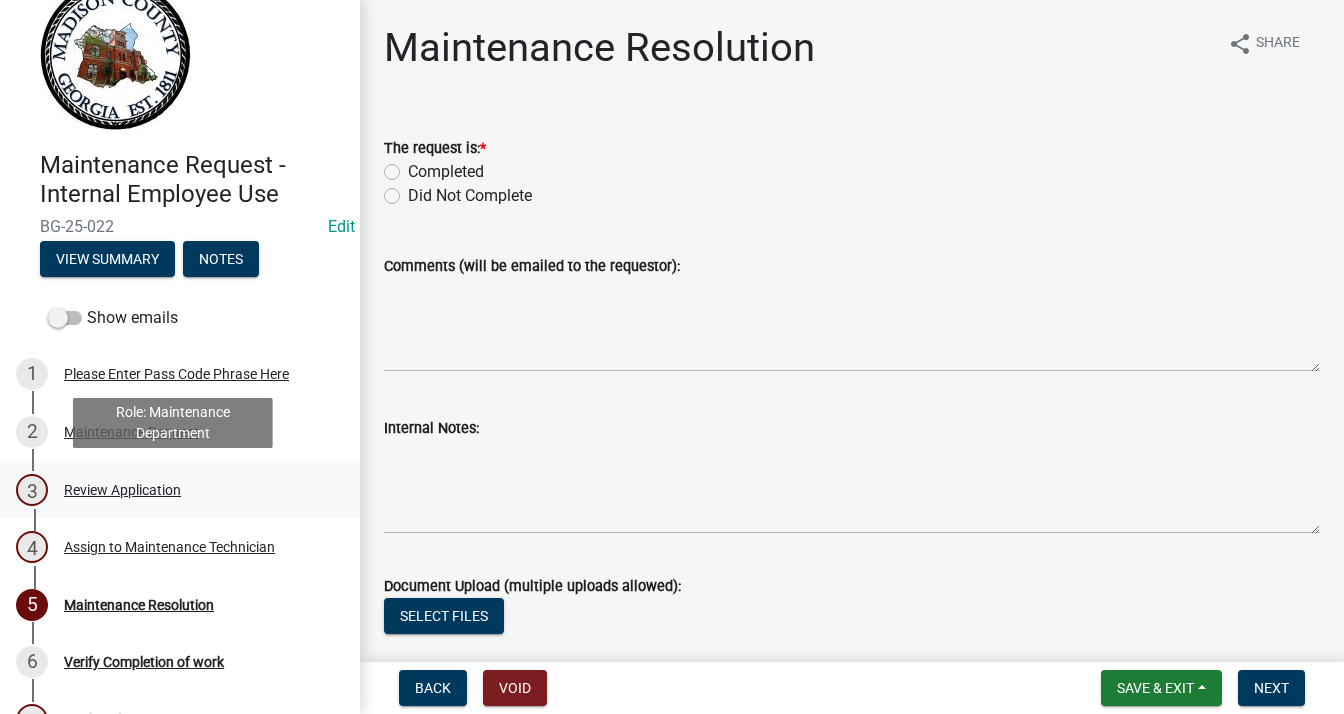 click on "3     Review Application" at bounding box center (172, 490) 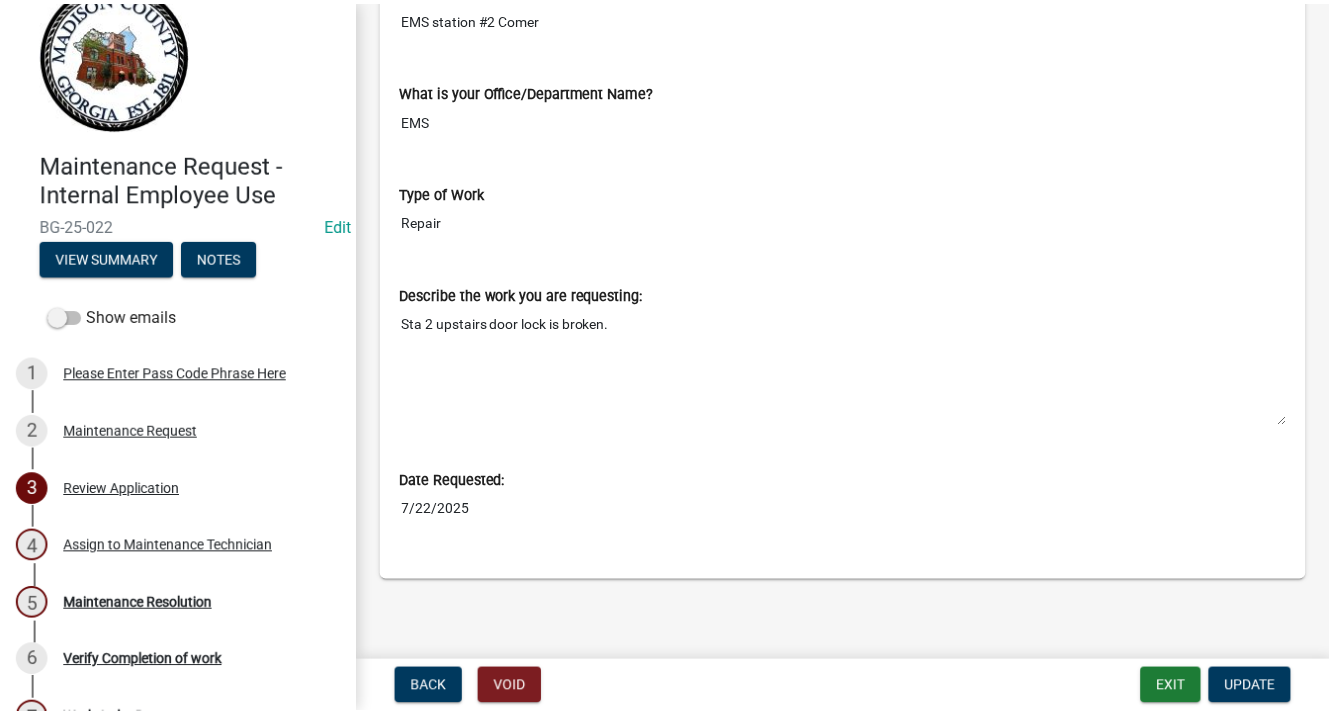 scroll, scrollTop: 810, scrollLeft: 0, axis: vertical 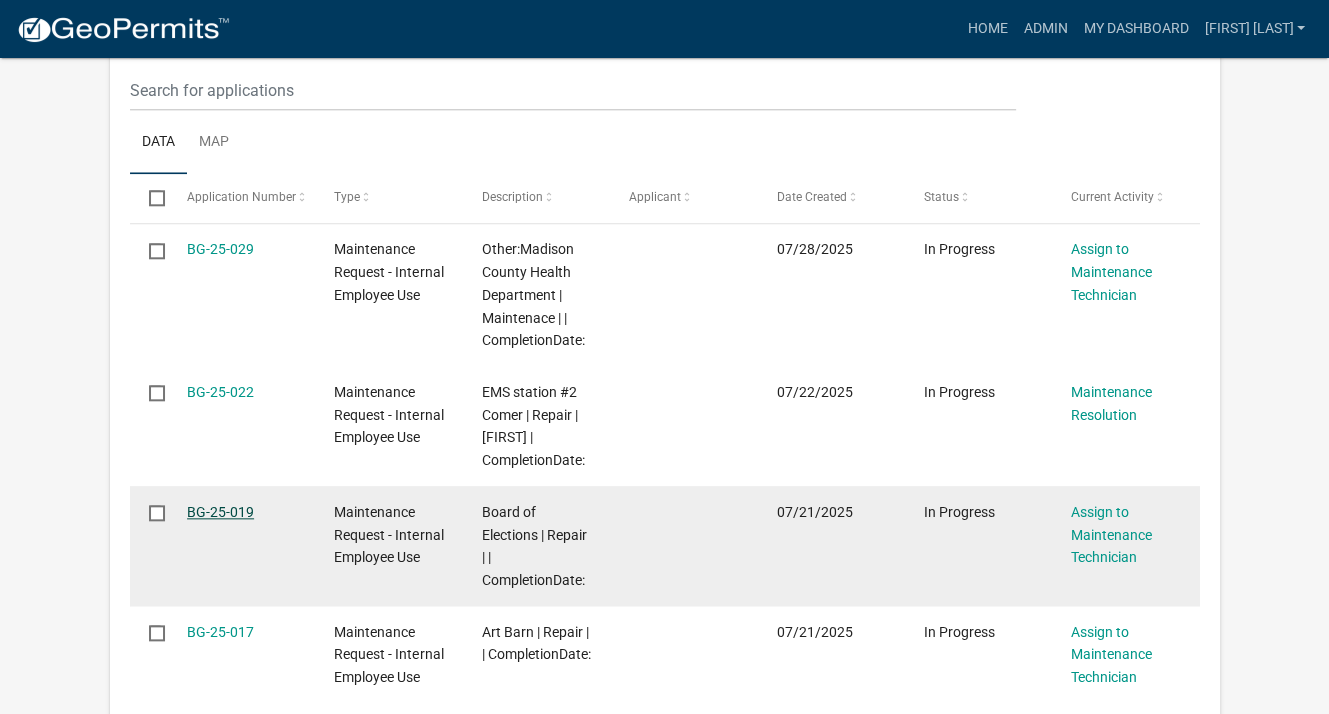 click on "BG-25-019" 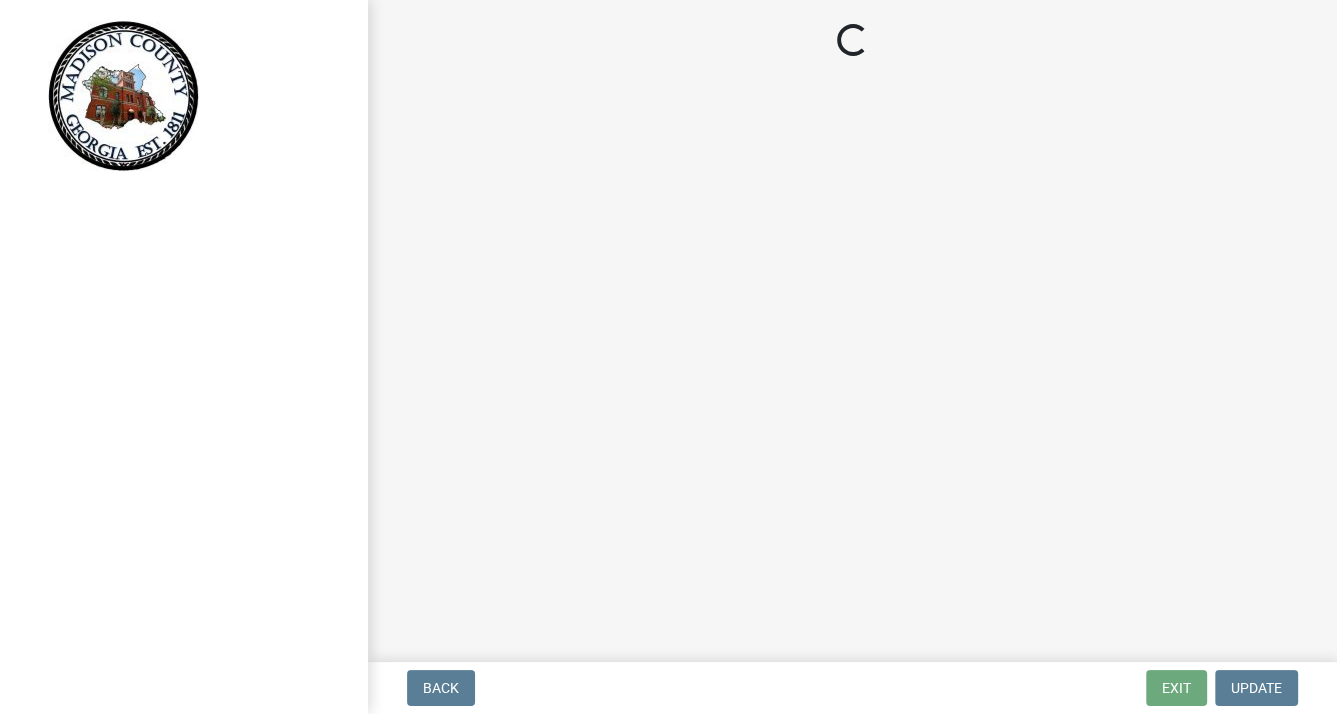 scroll, scrollTop: 0, scrollLeft: 0, axis: both 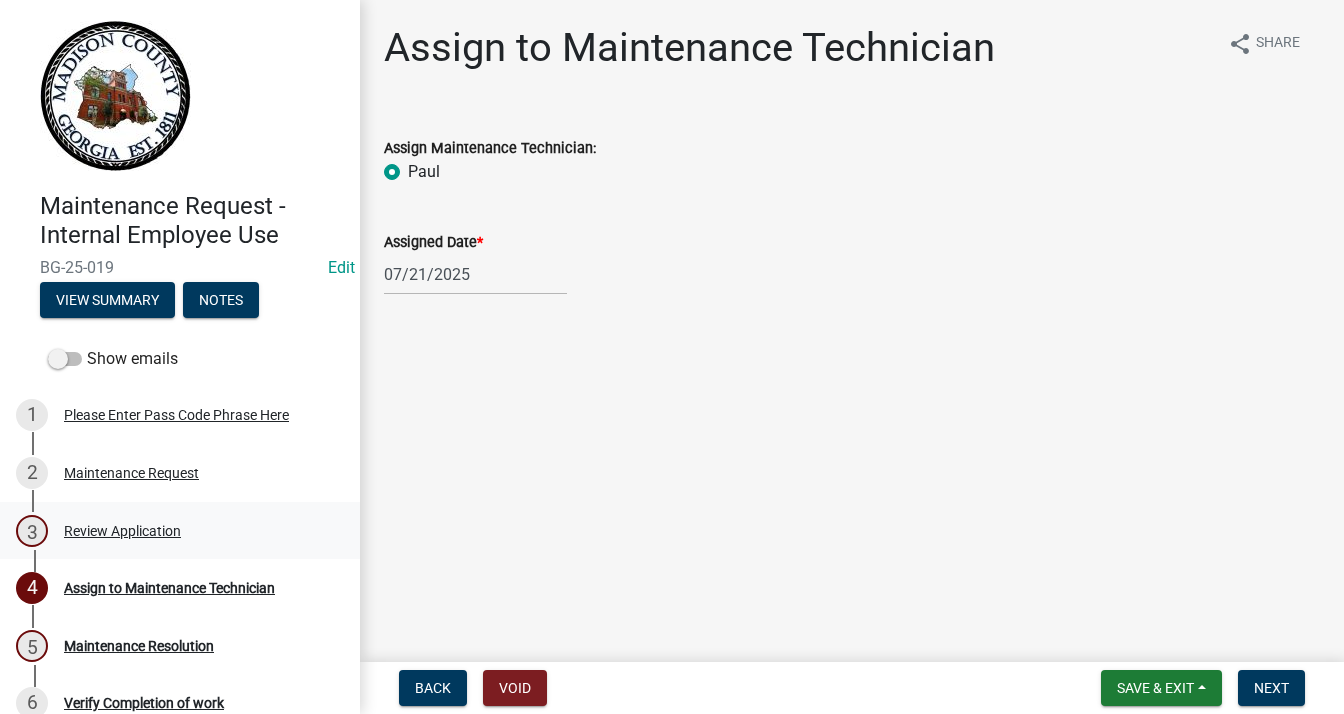 click on "Review Application" at bounding box center [122, 531] 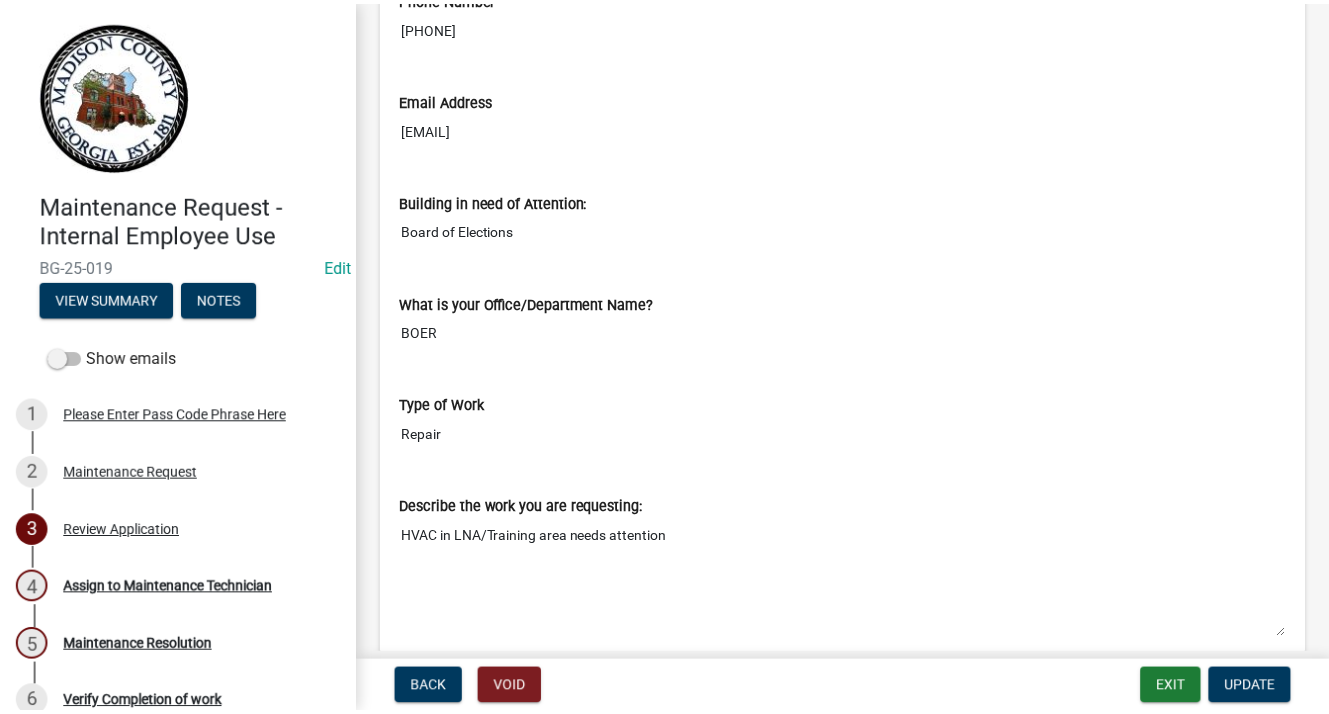 scroll, scrollTop: 600, scrollLeft: 0, axis: vertical 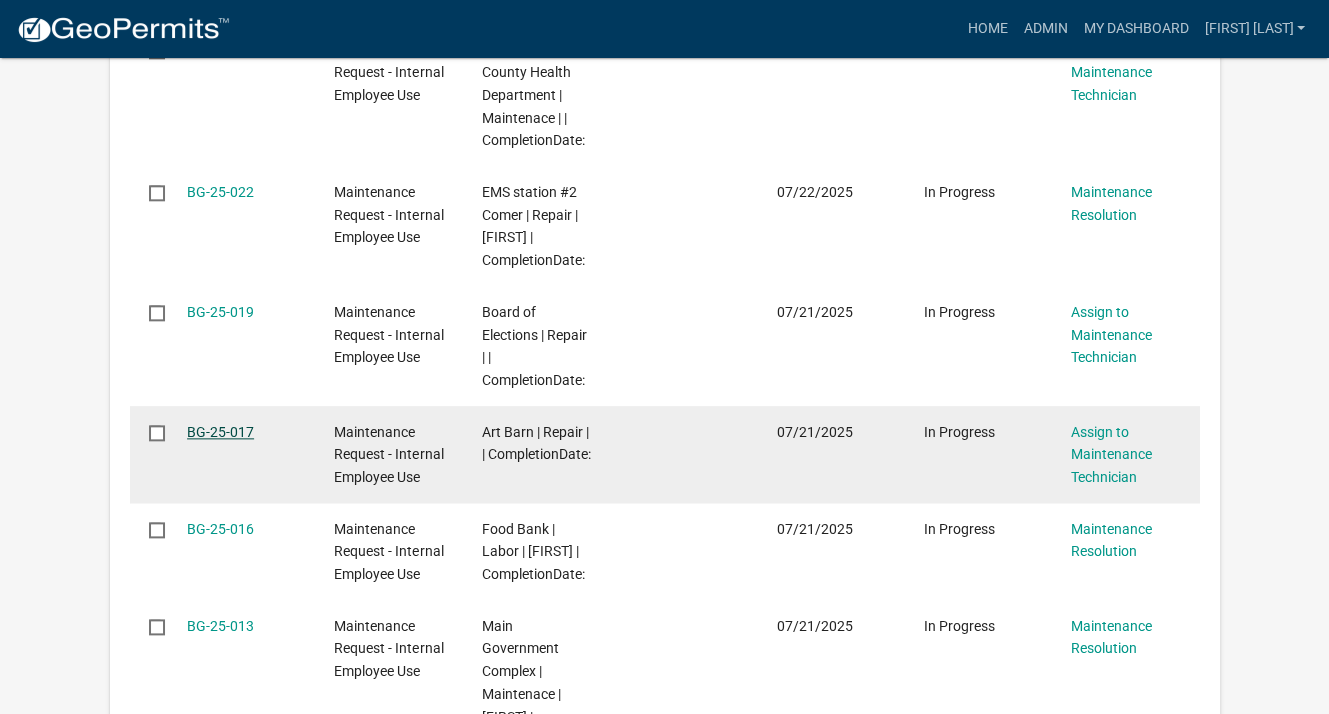 click on "BG-25-017" 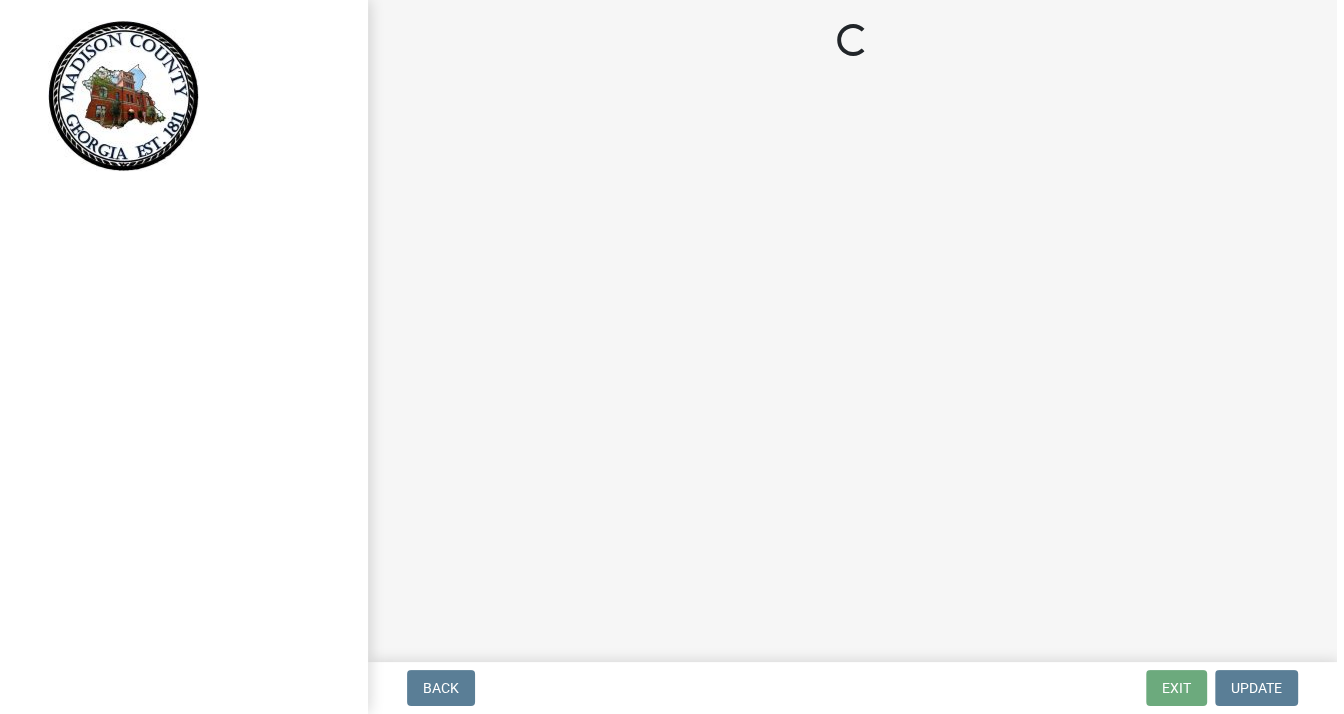 scroll, scrollTop: 0, scrollLeft: 0, axis: both 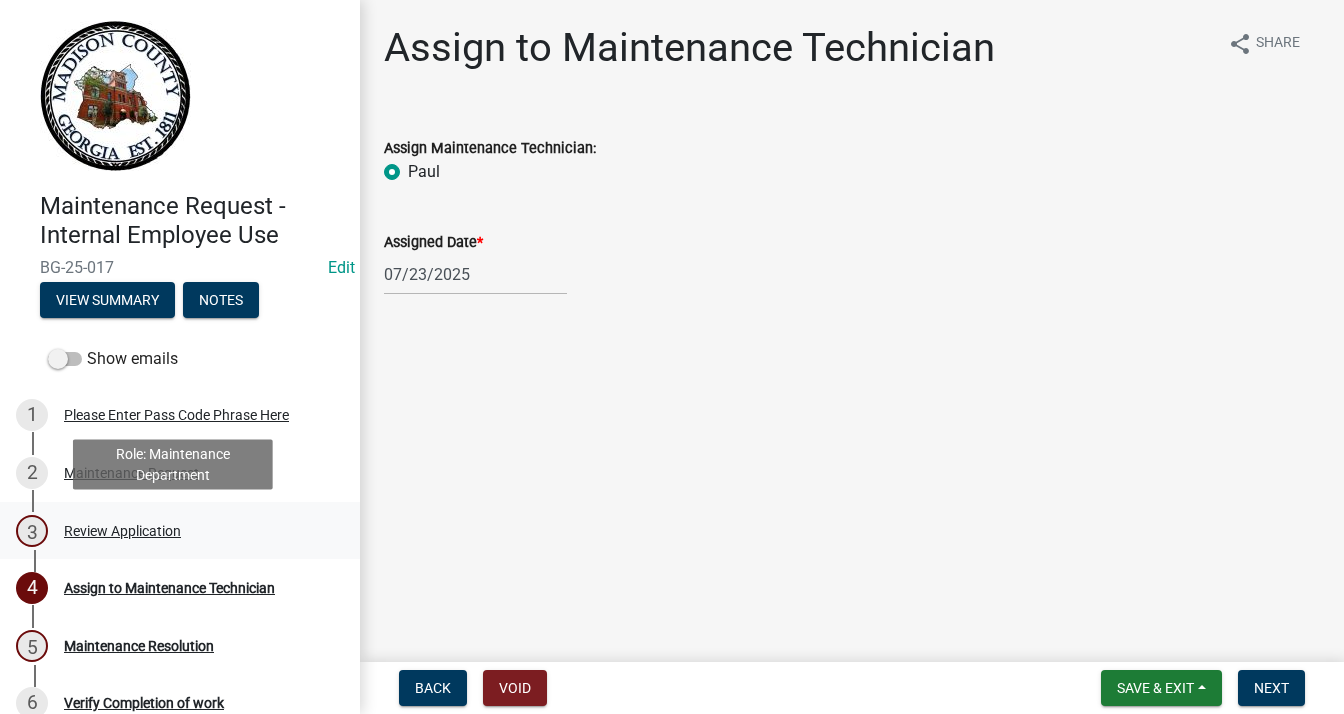 click on "Review Application" at bounding box center [122, 531] 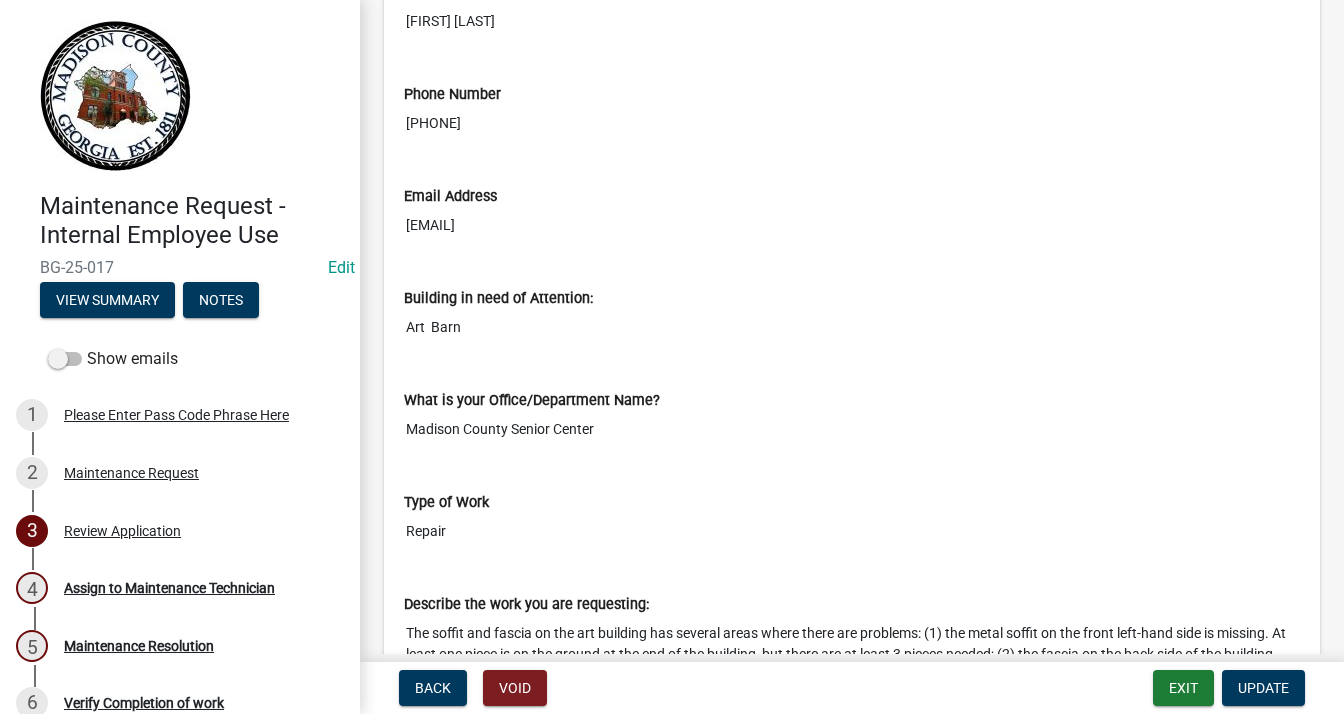 scroll, scrollTop: 700, scrollLeft: 0, axis: vertical 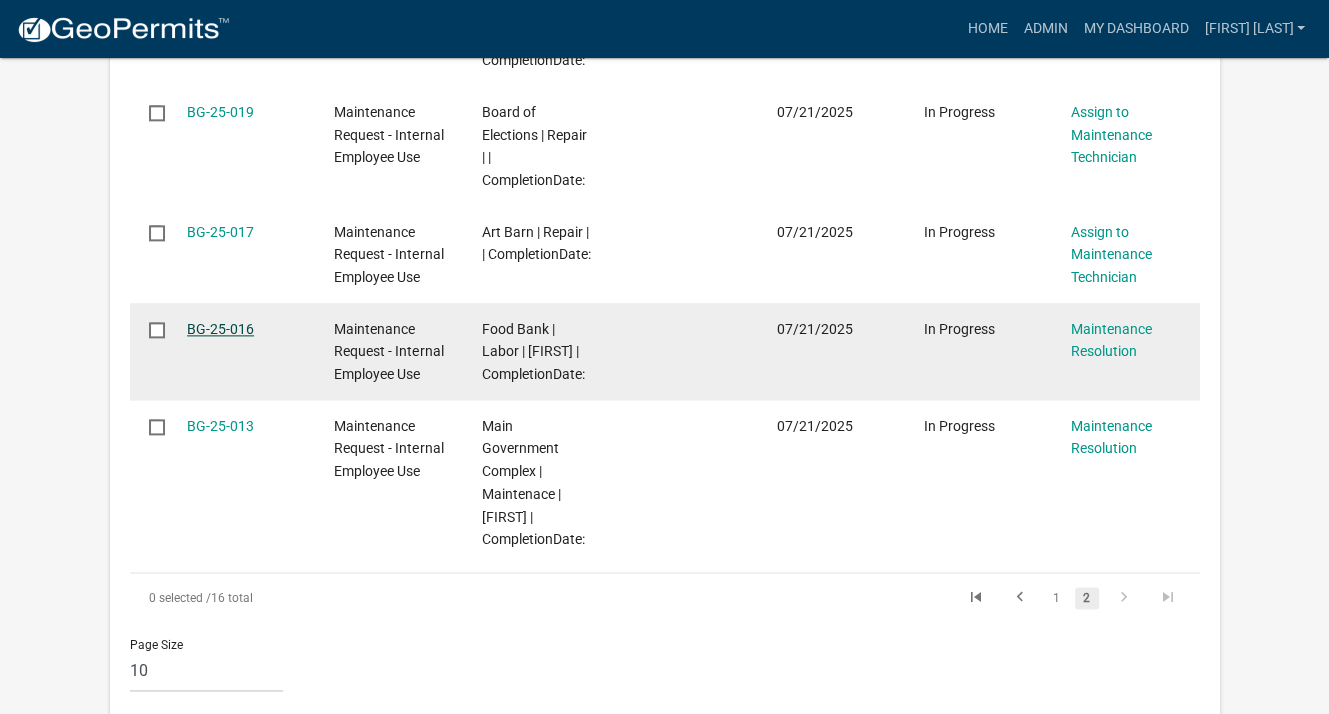 click on "BG-25-016" 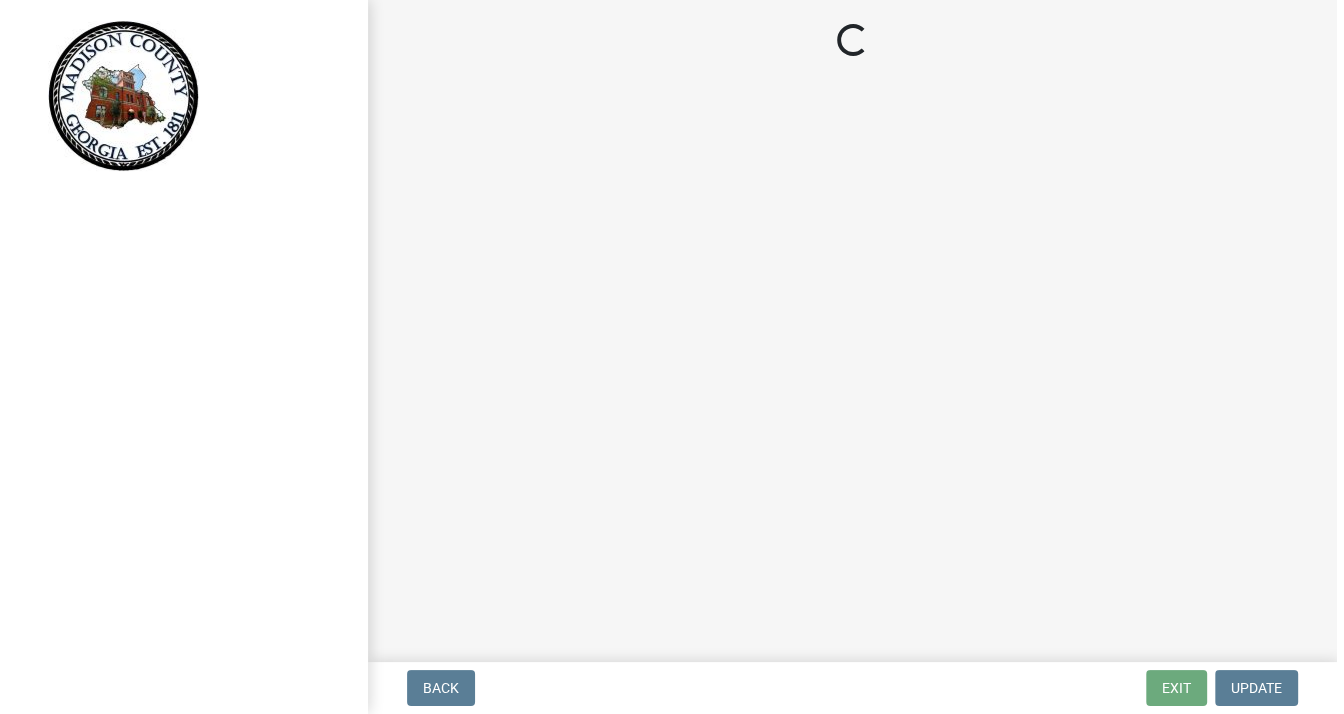 scroll, scrollTop: 0, scrollLeft: 0, axis: both 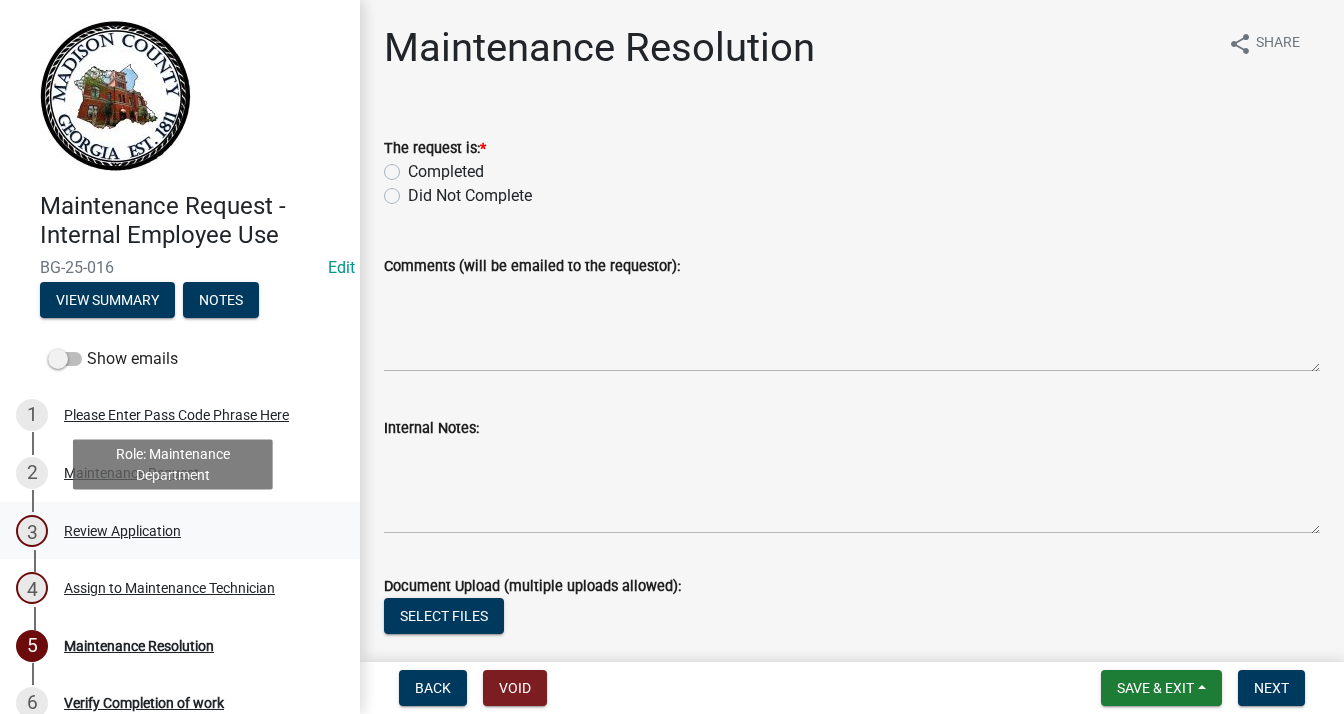 click on "Review Application" at bounding box center [122, 531] 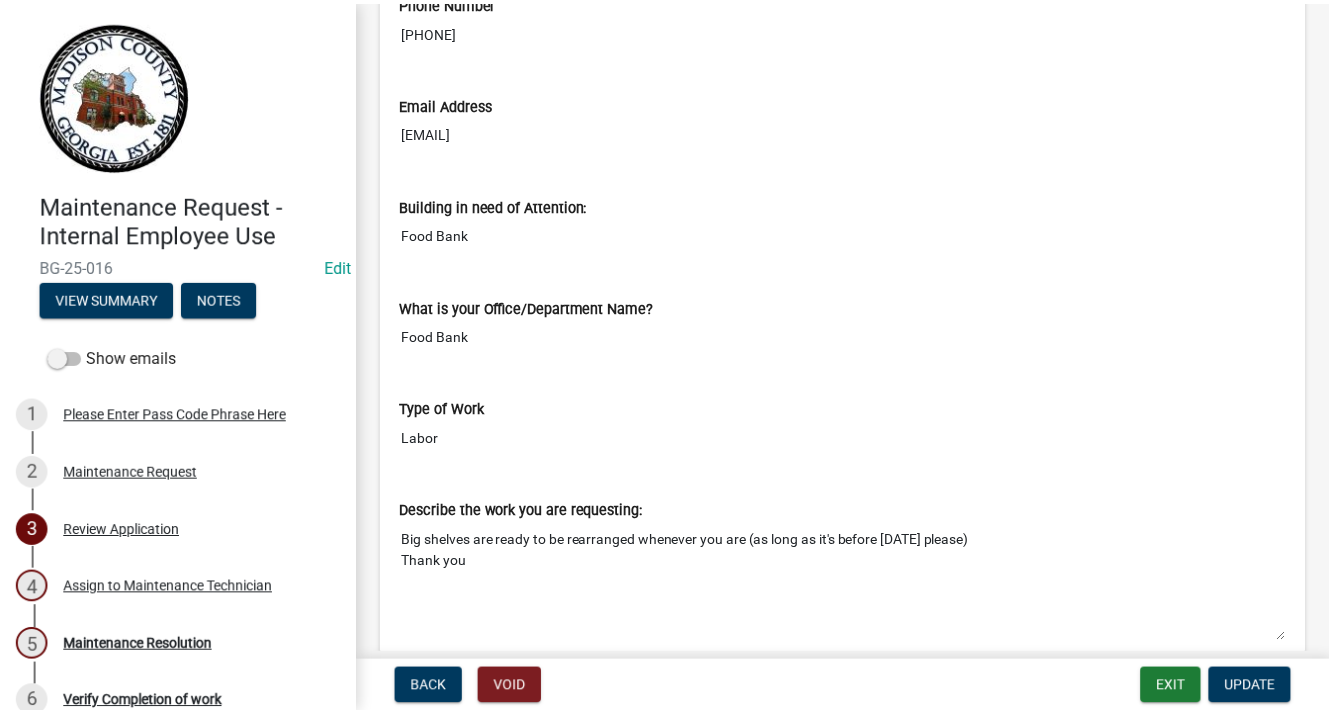 scroll, scrollTop: 600, scrollLeft: 0, axis: vertical 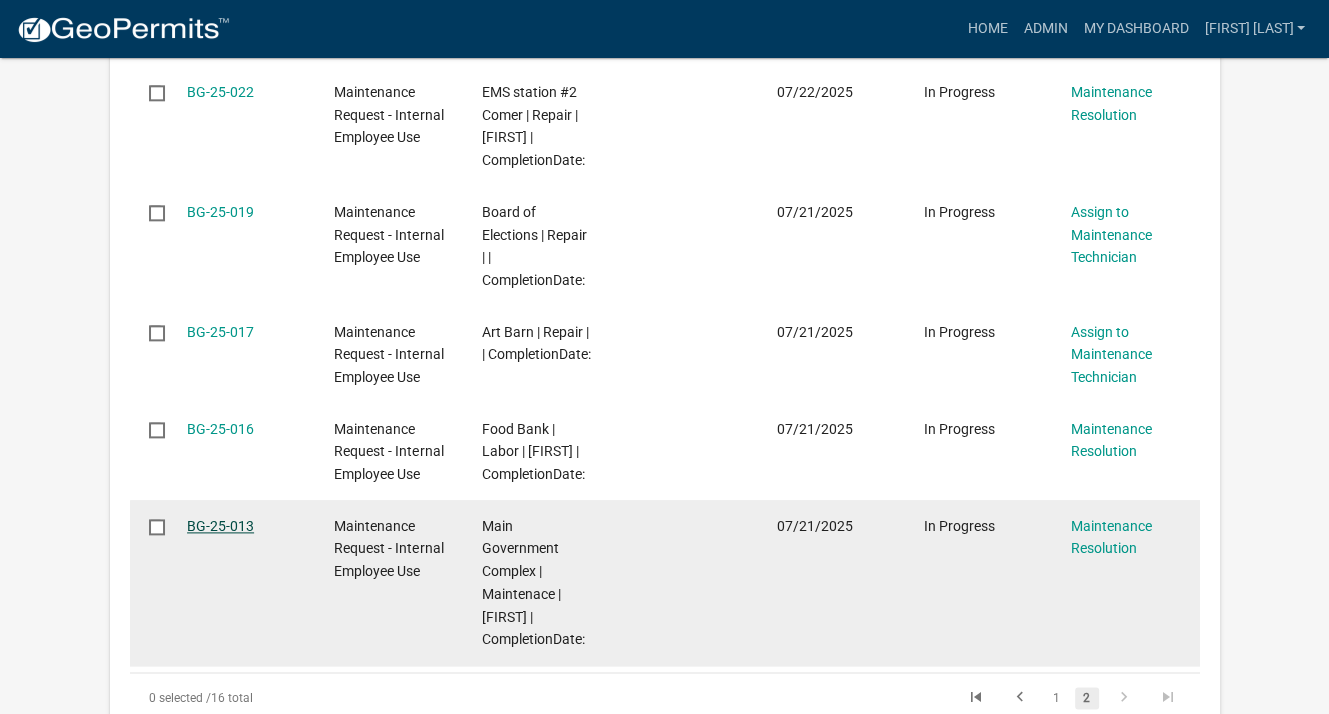 click on "BG-25-013" 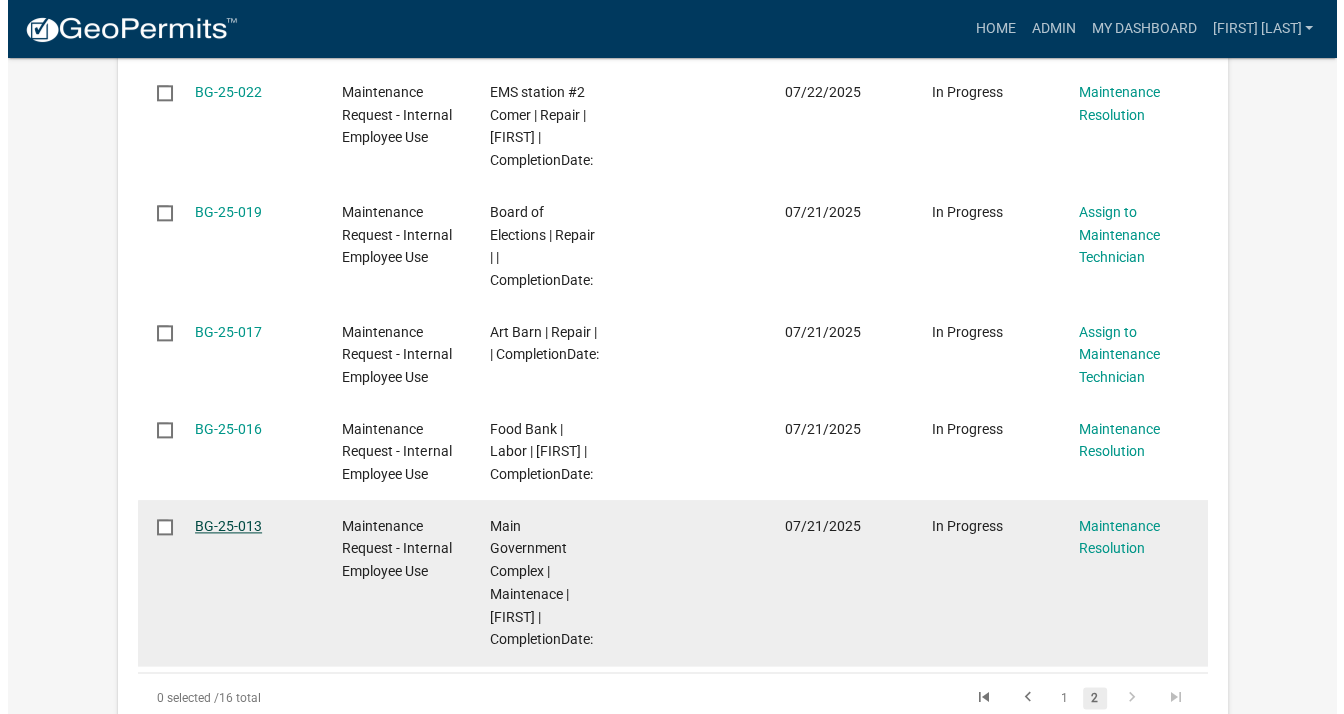 scroll, scrollTop: 0, scrollLeft: 0, axis: both 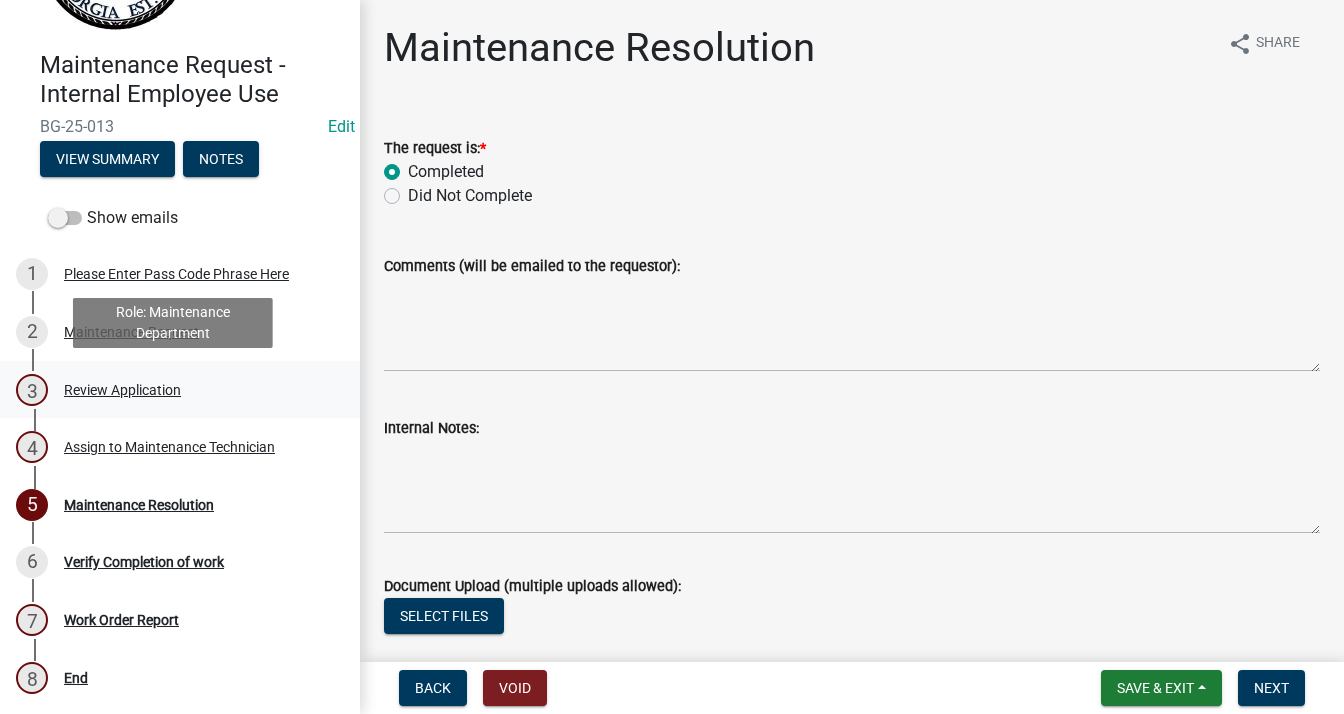 click on "Review Application" at bounding box center (122, 390) 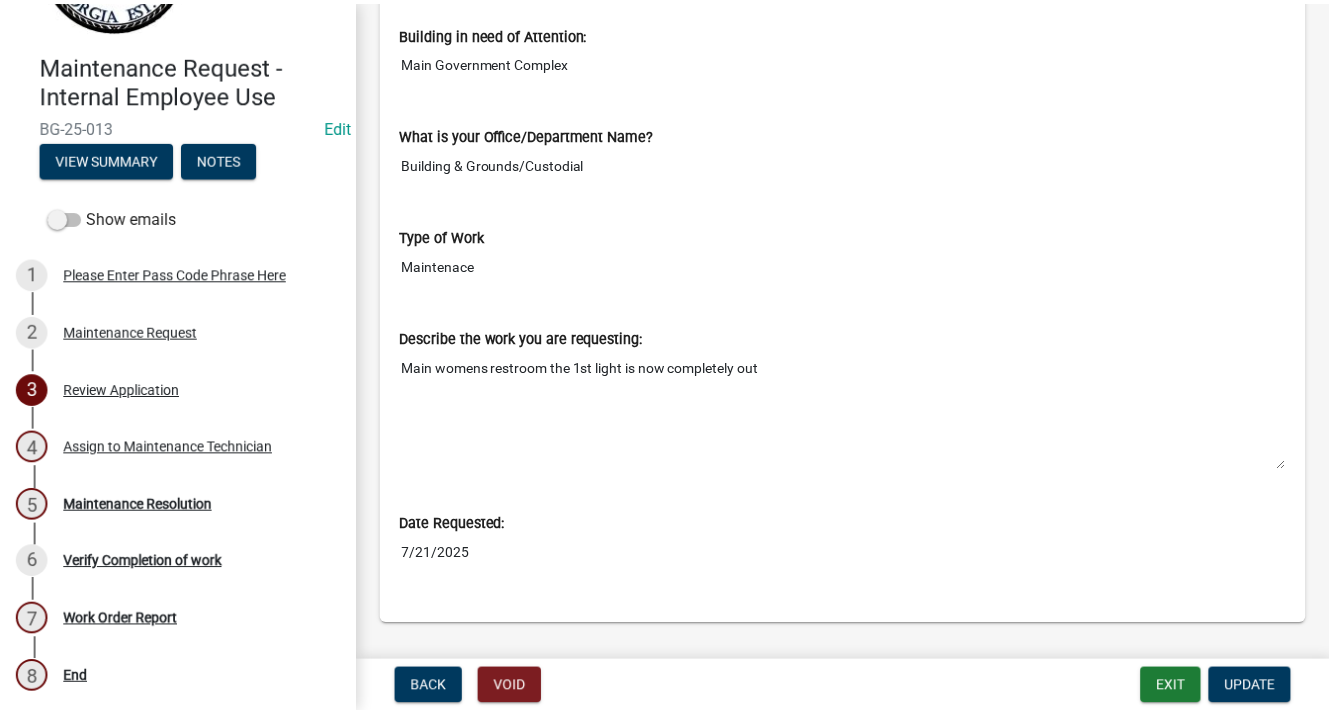 scroll, scrollTop: 800, scrollLeft: 0, axis: vertical 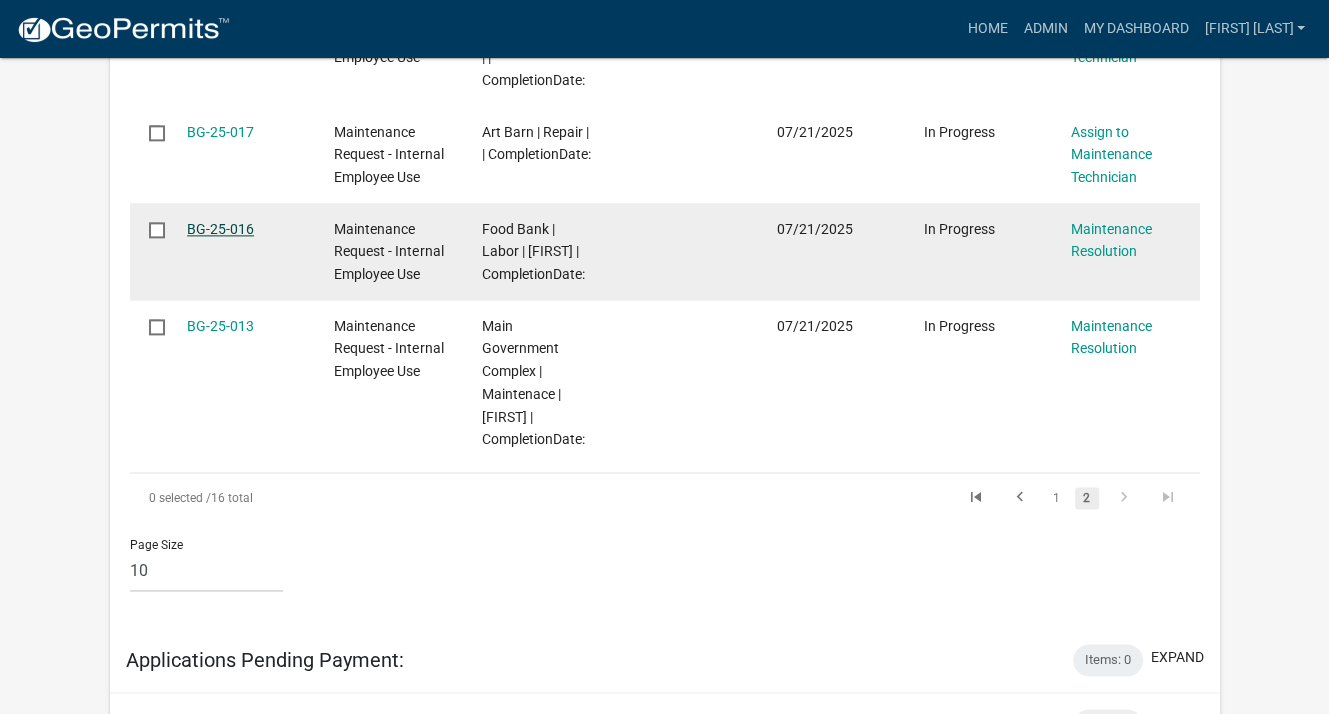 click on "BG-25-016" 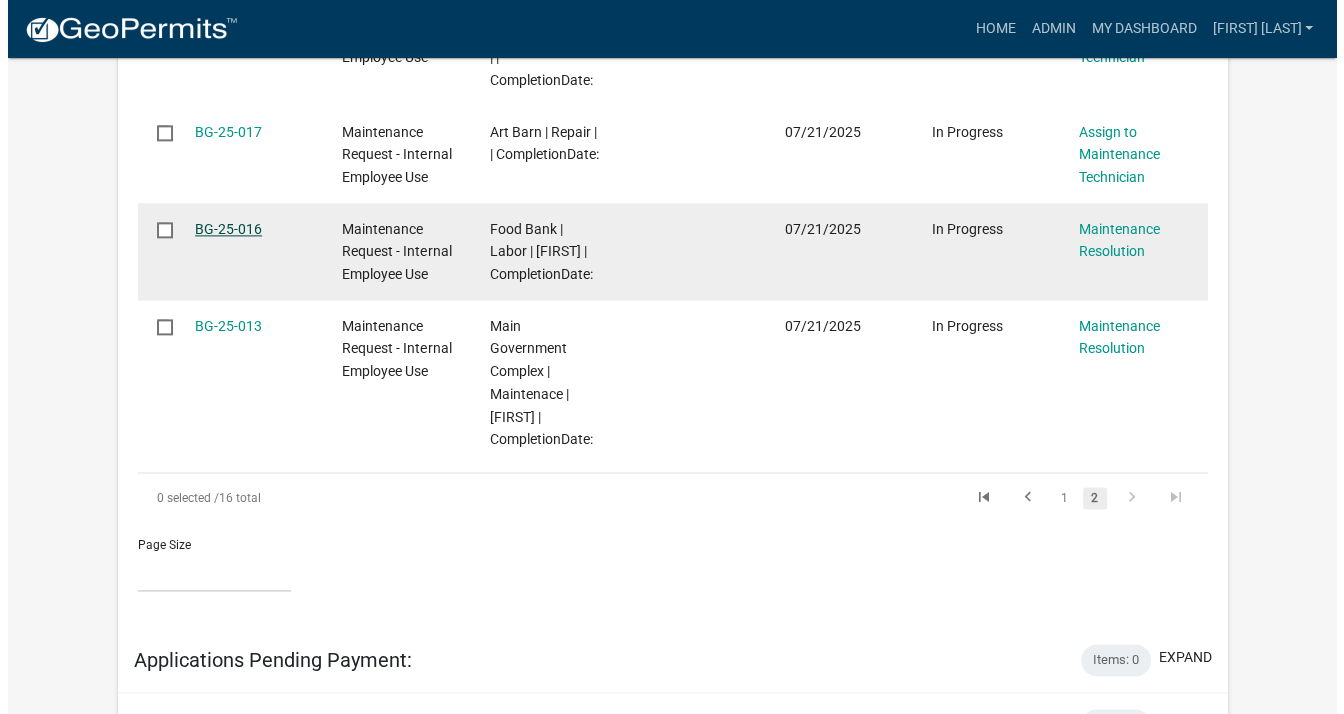 scroll, scrollTop: 0, scrollLeft: 0, axis: both 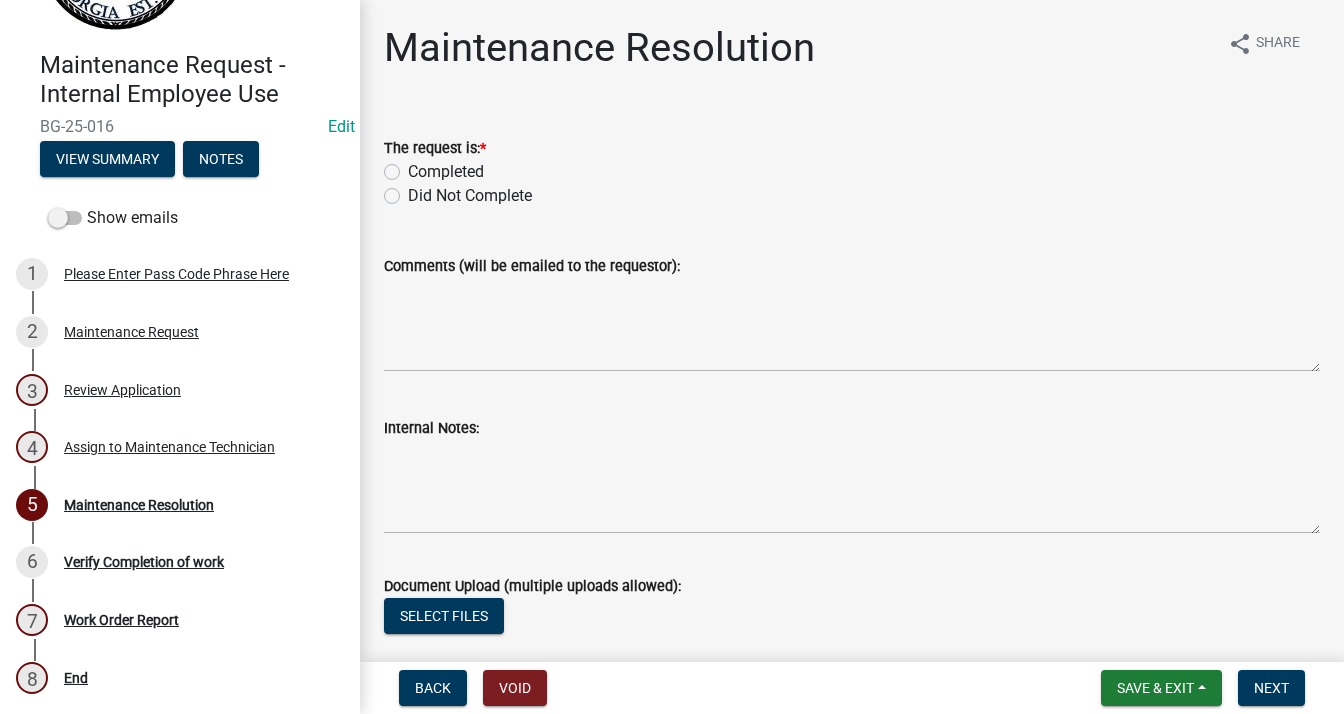 click on "Completed" 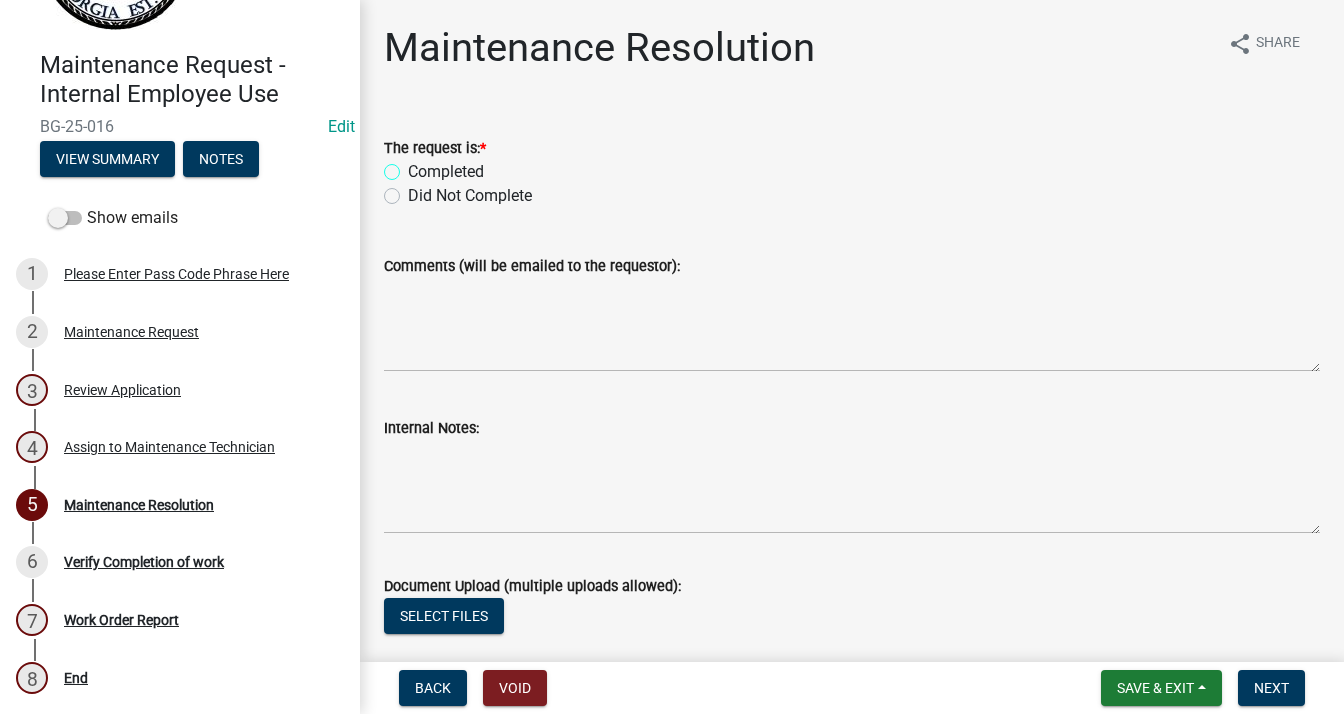 click on "Completed" at bounding box center (414, 166) 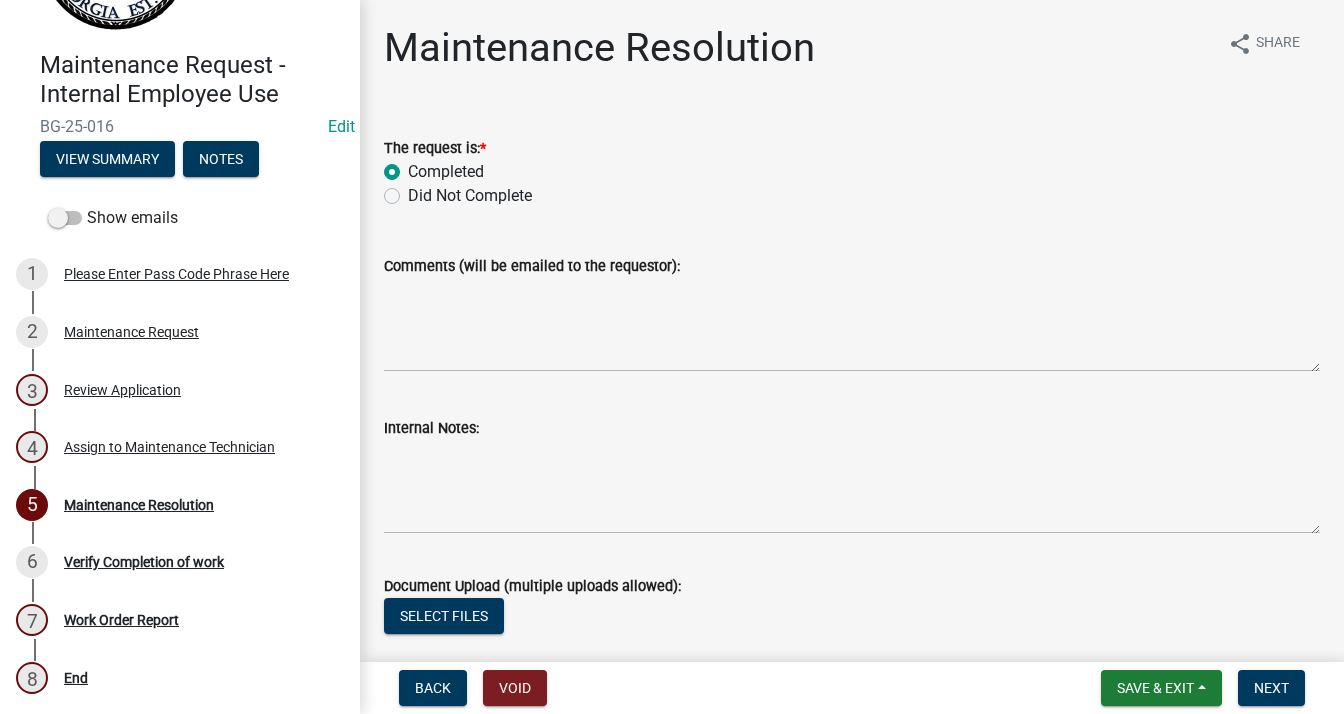 radio on "true" 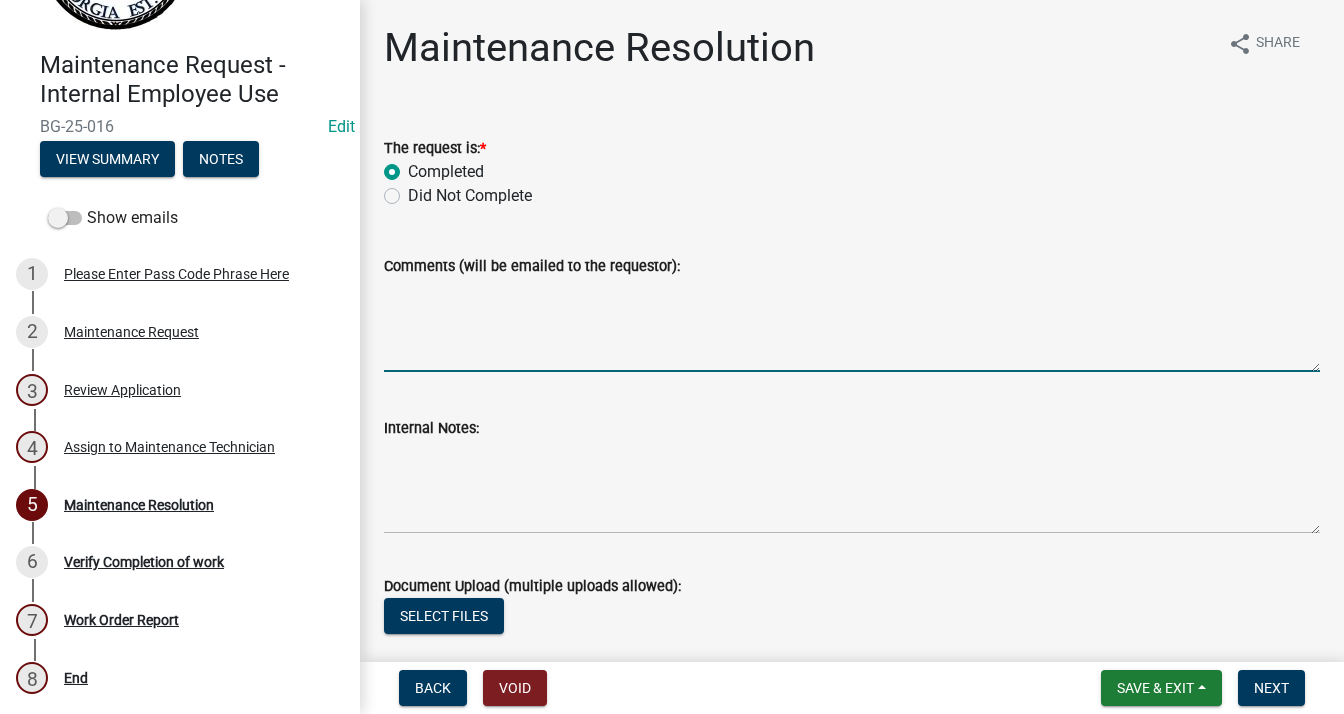 click on "Comments (will be emailed to the requestor):" at bounding box center (852, 325) 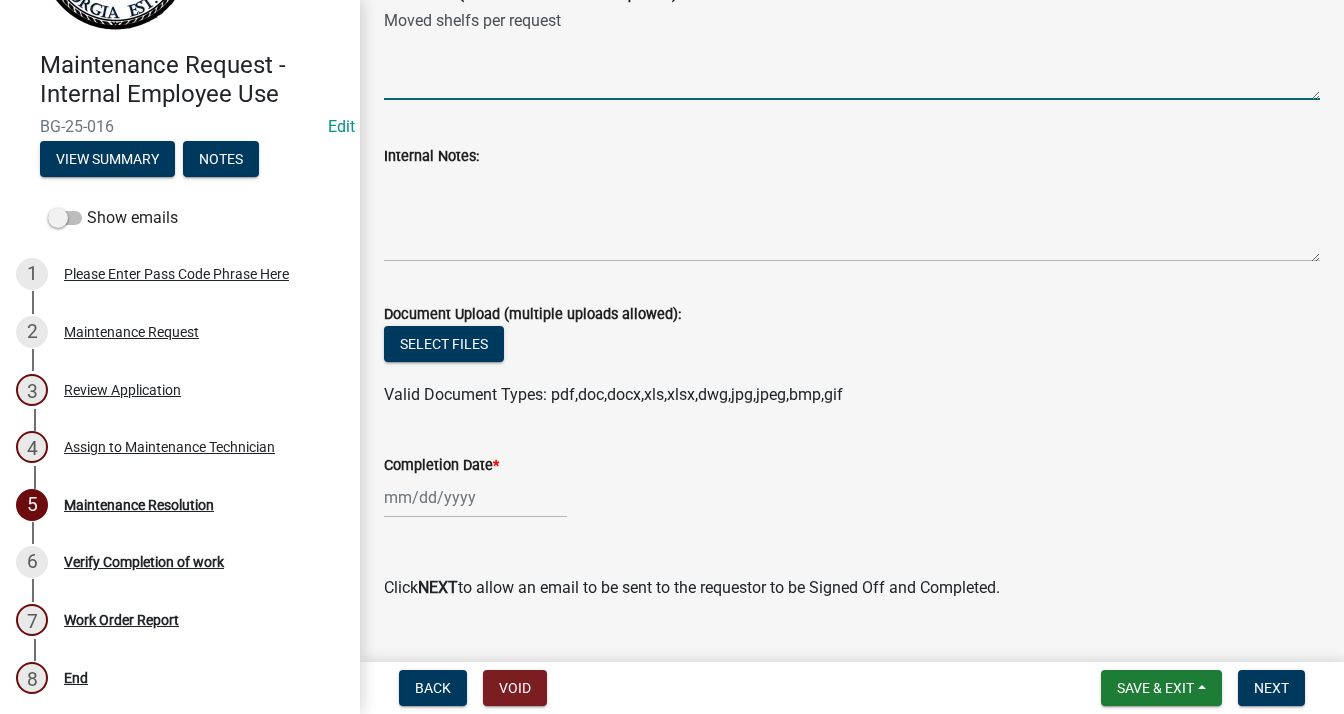 scroll, scrollTop: 300, scrollLeft: 0, axis: vertical 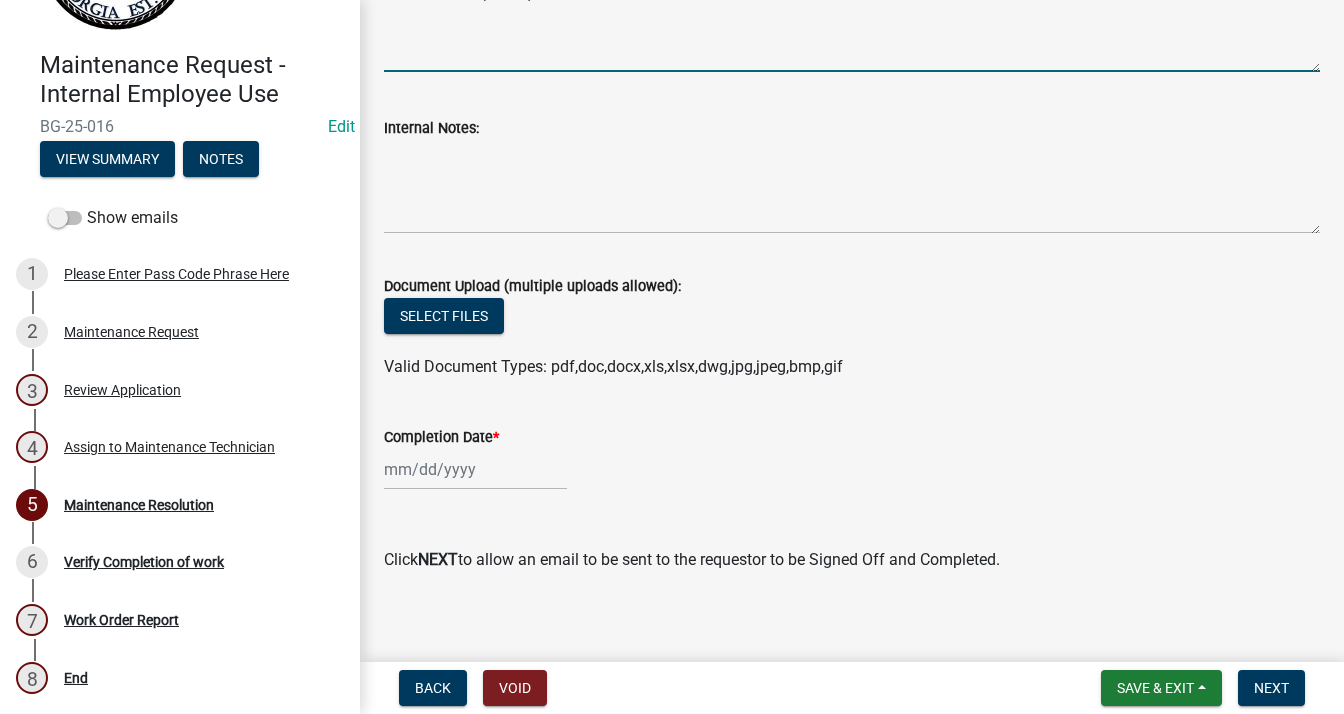 type on "Moved shelfs per request" 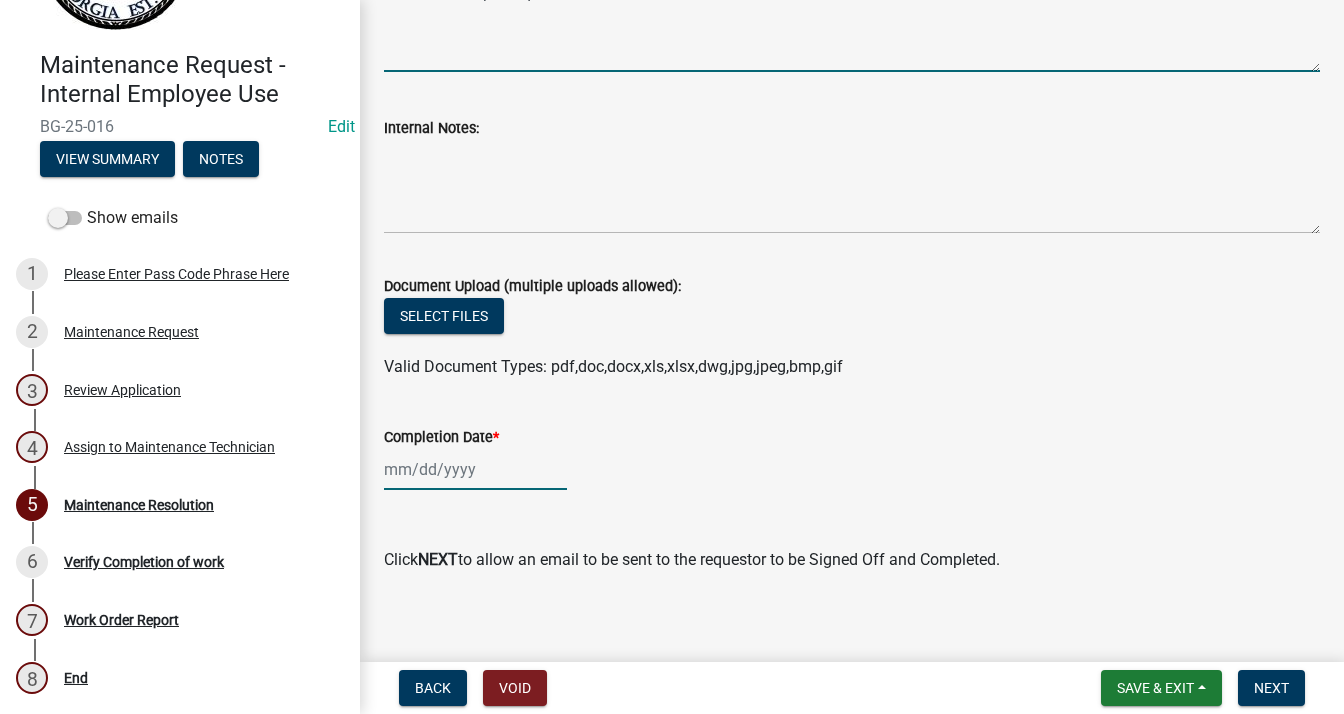 click 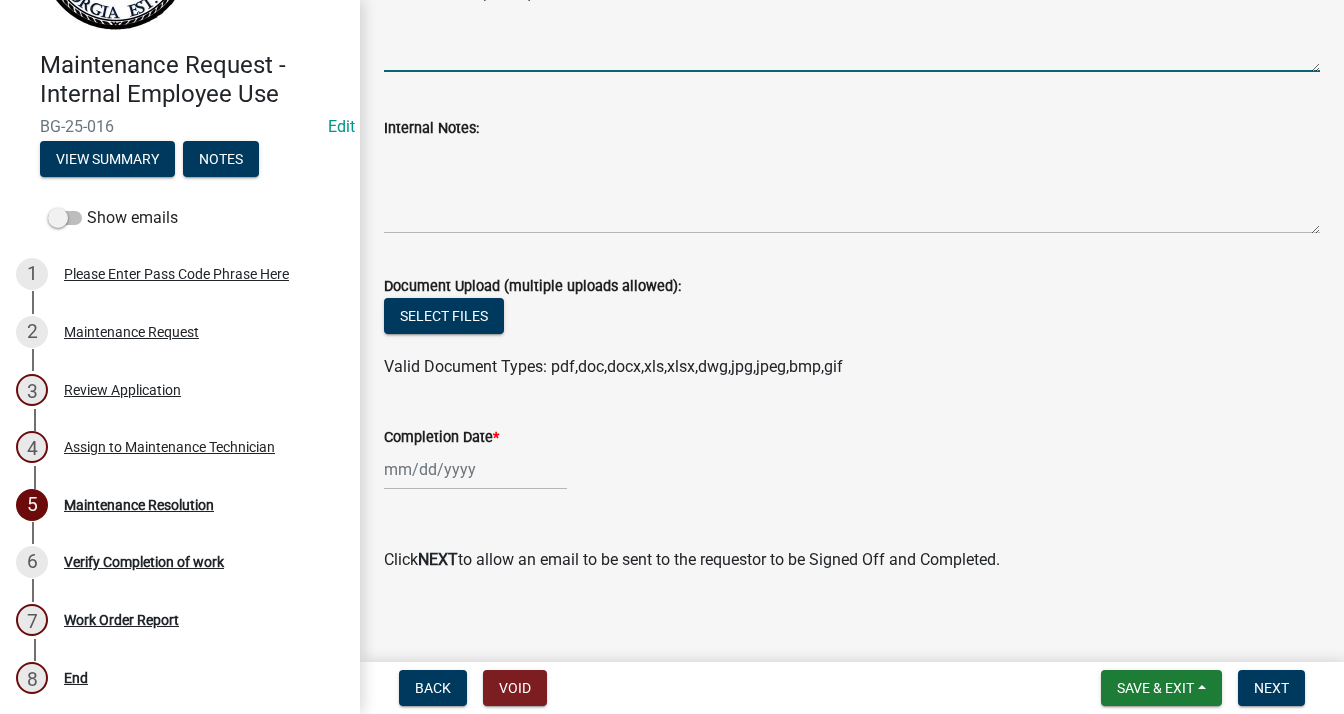 select on "8" 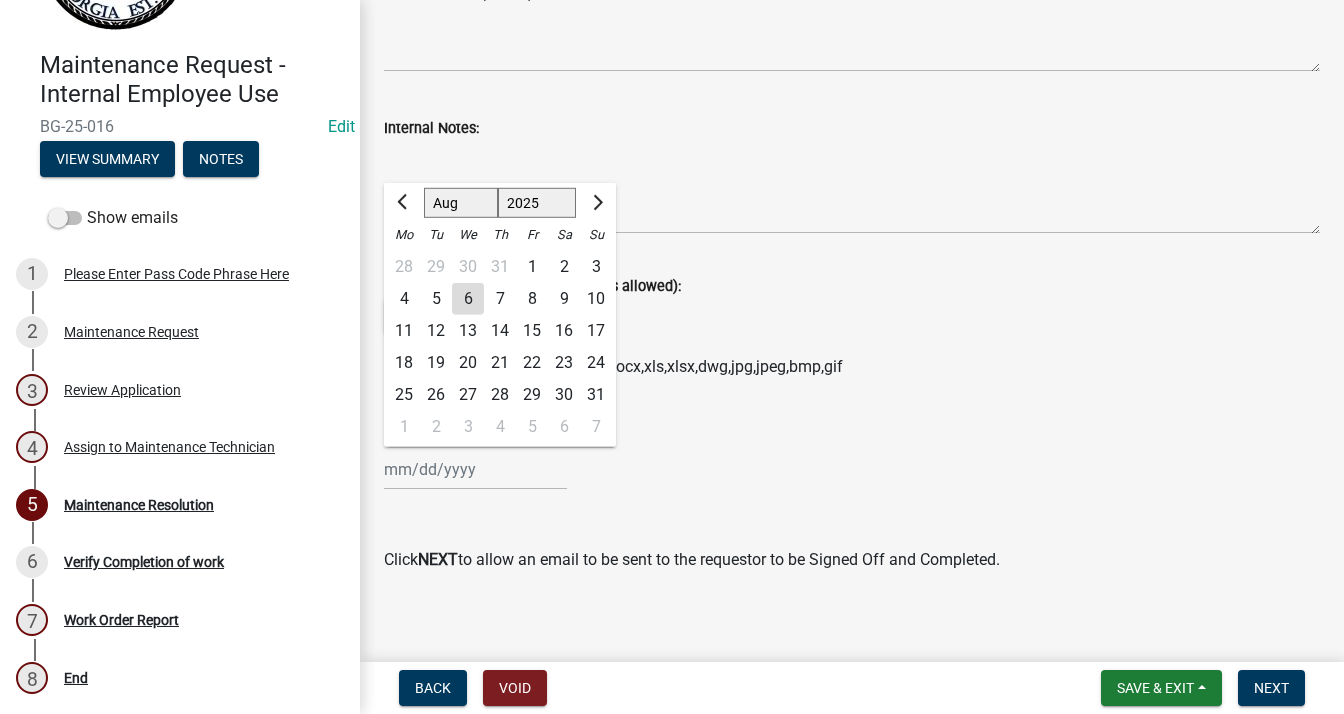 click on "1" 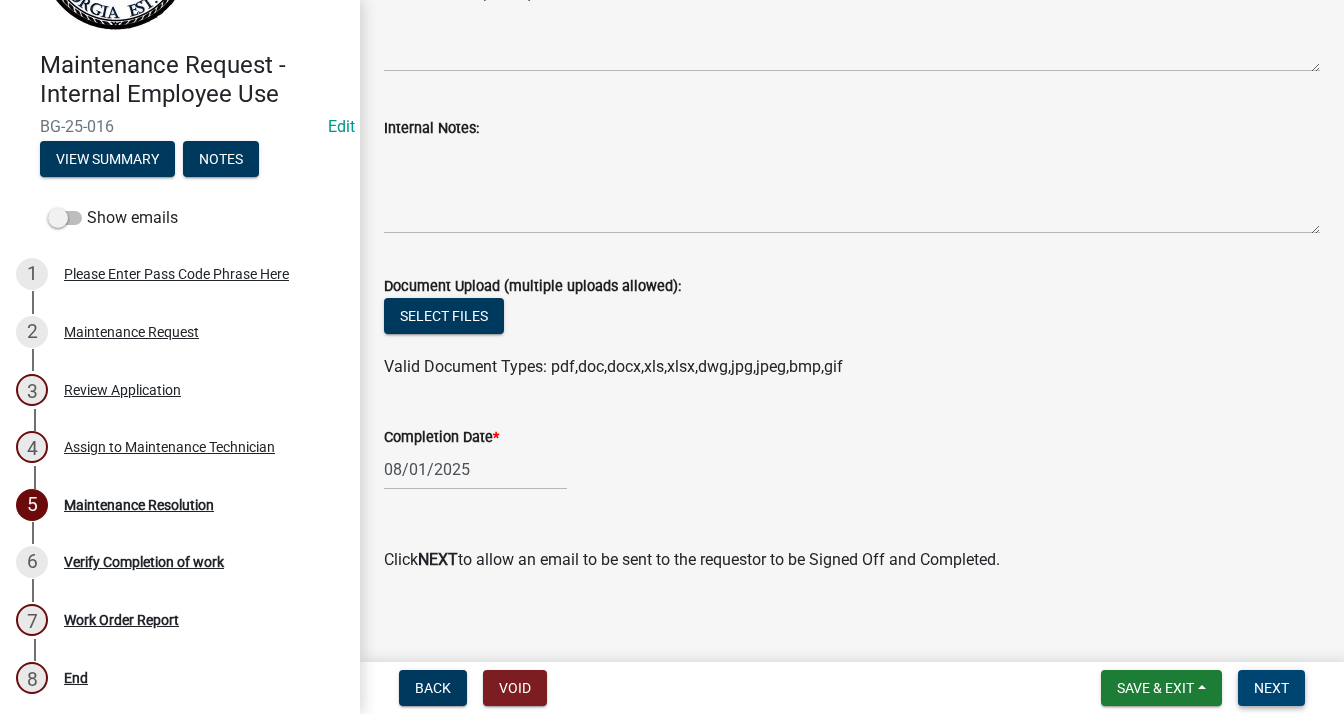 click on "Next" at bounding box center (1271, 688) 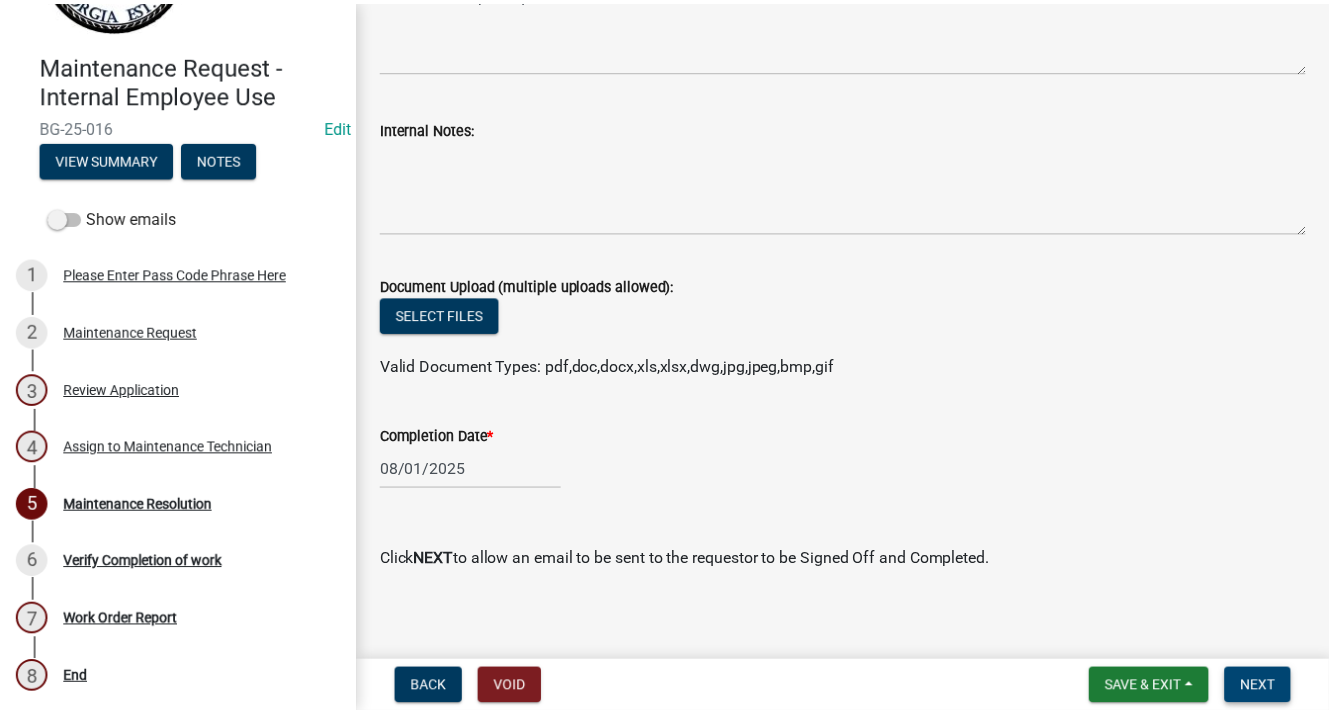 scroll, scrollTop: 0, scrollLeft: 0, axis: both 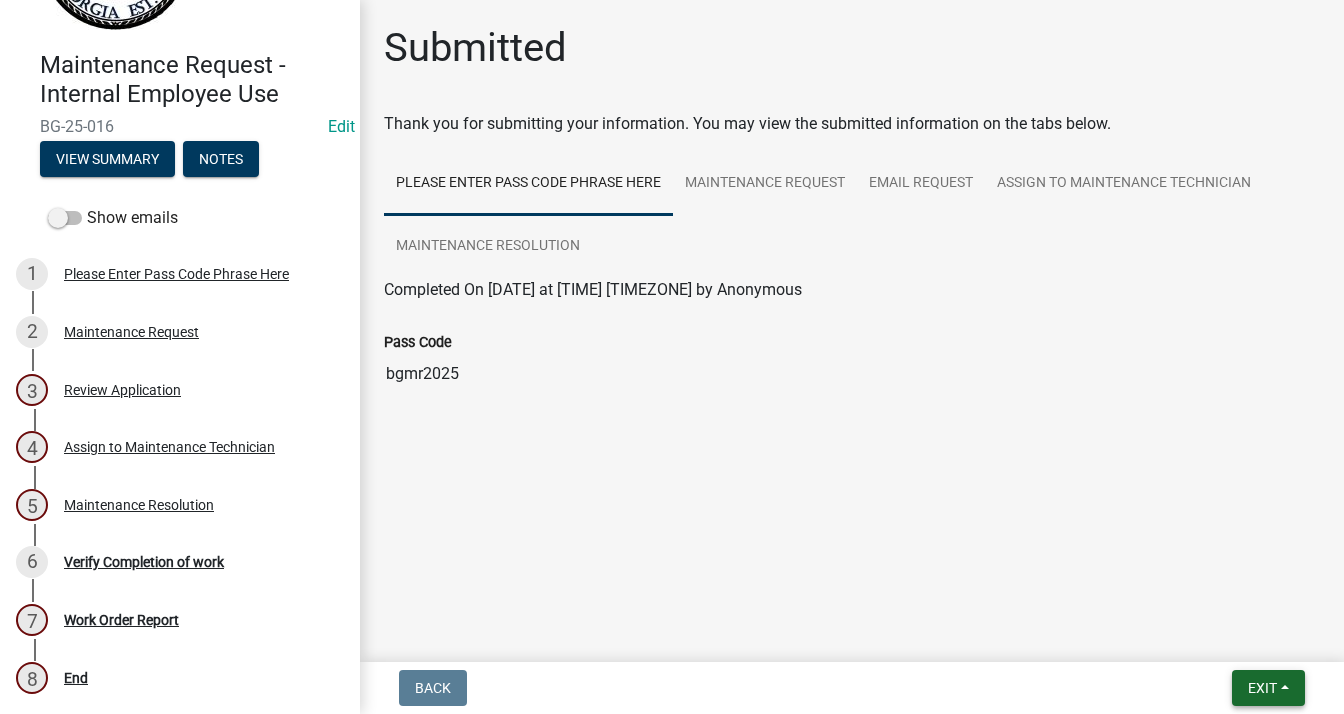 click on "Exit" at bounding box center (1262, 688) 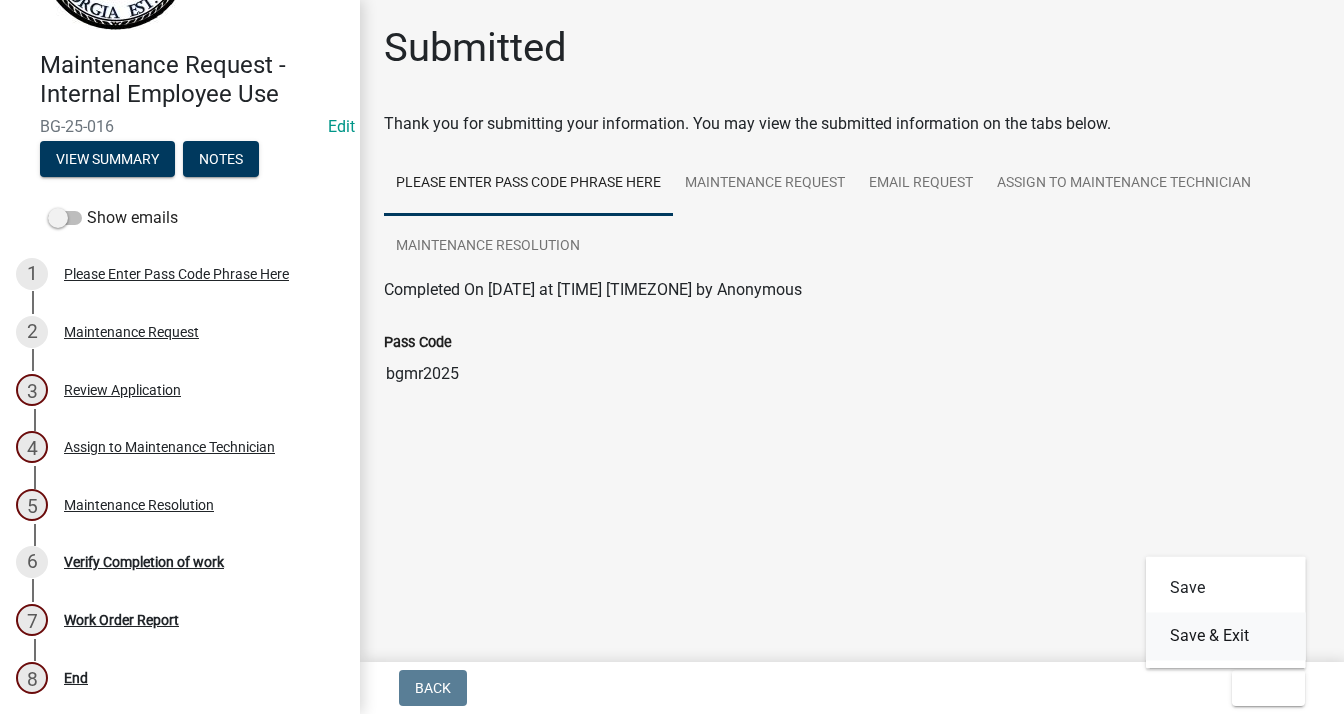 click on "Save & Exit" at bounding box center [1226, 636] 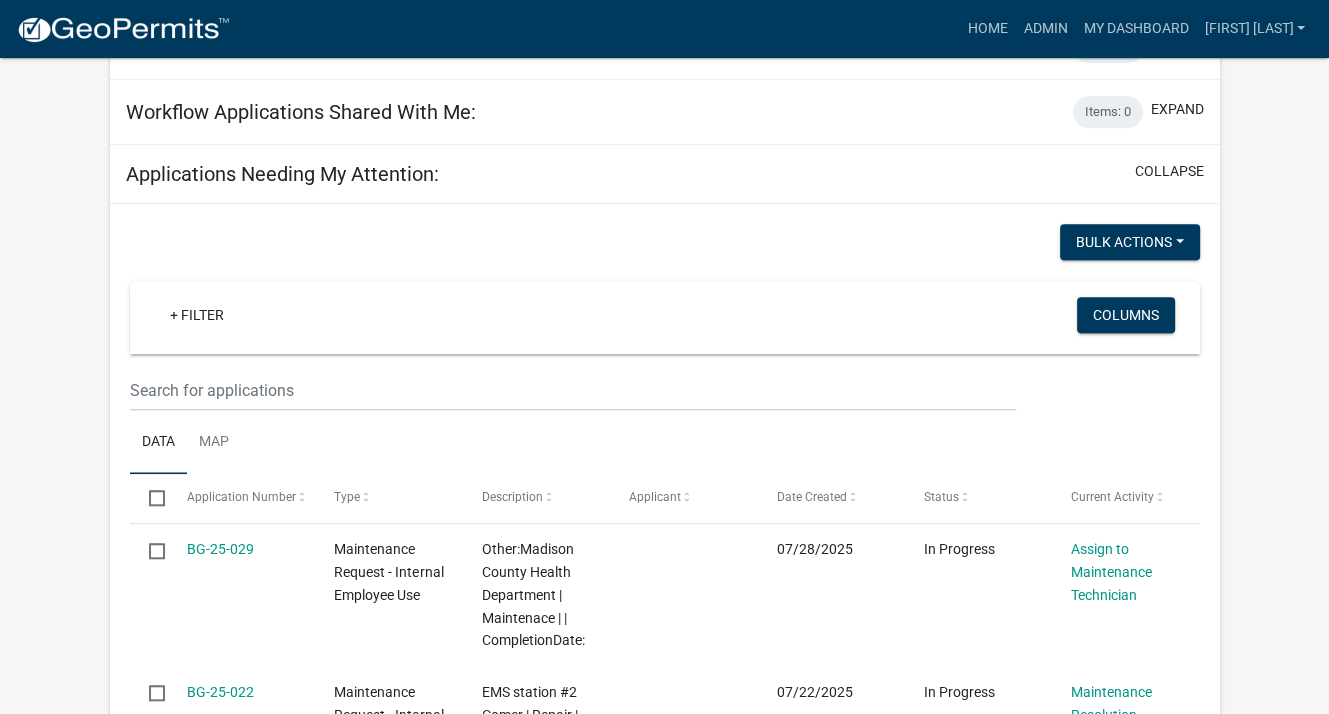 scroll, scrollTop: 1900, scrollLeft: 0, axis: vertical 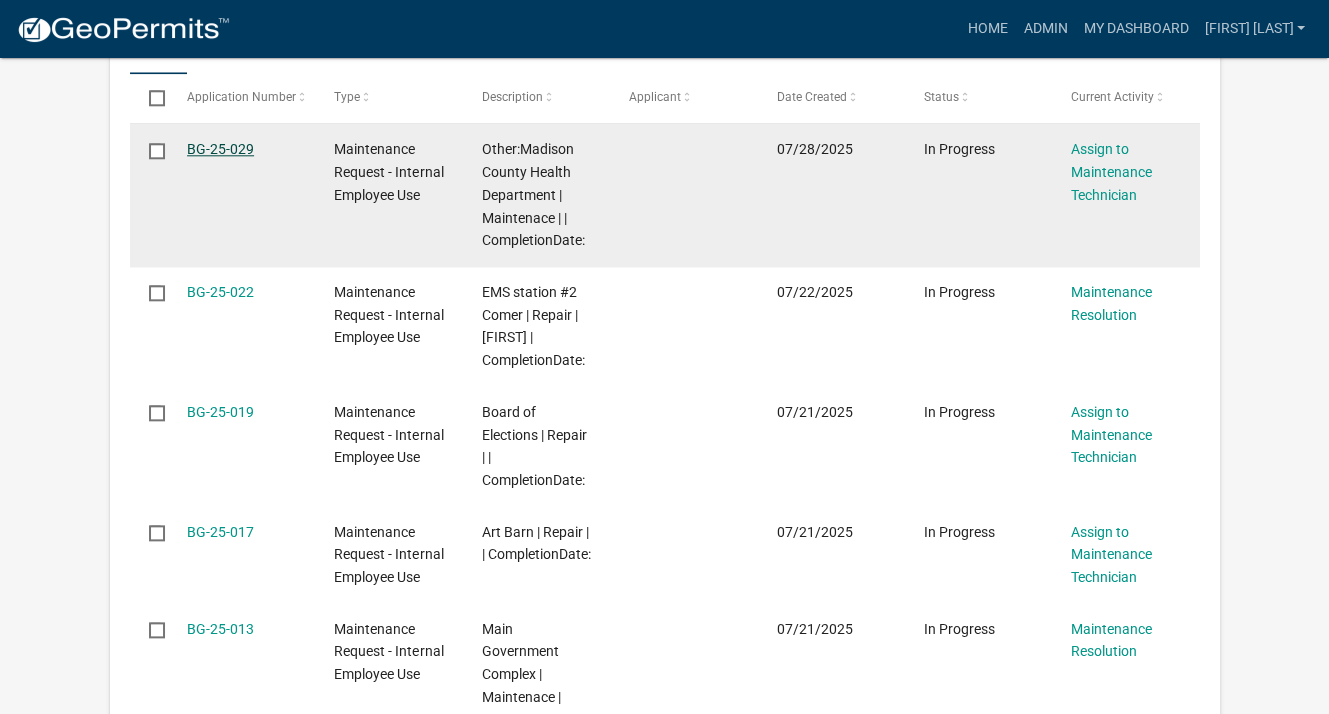 click on "BG-25-029" 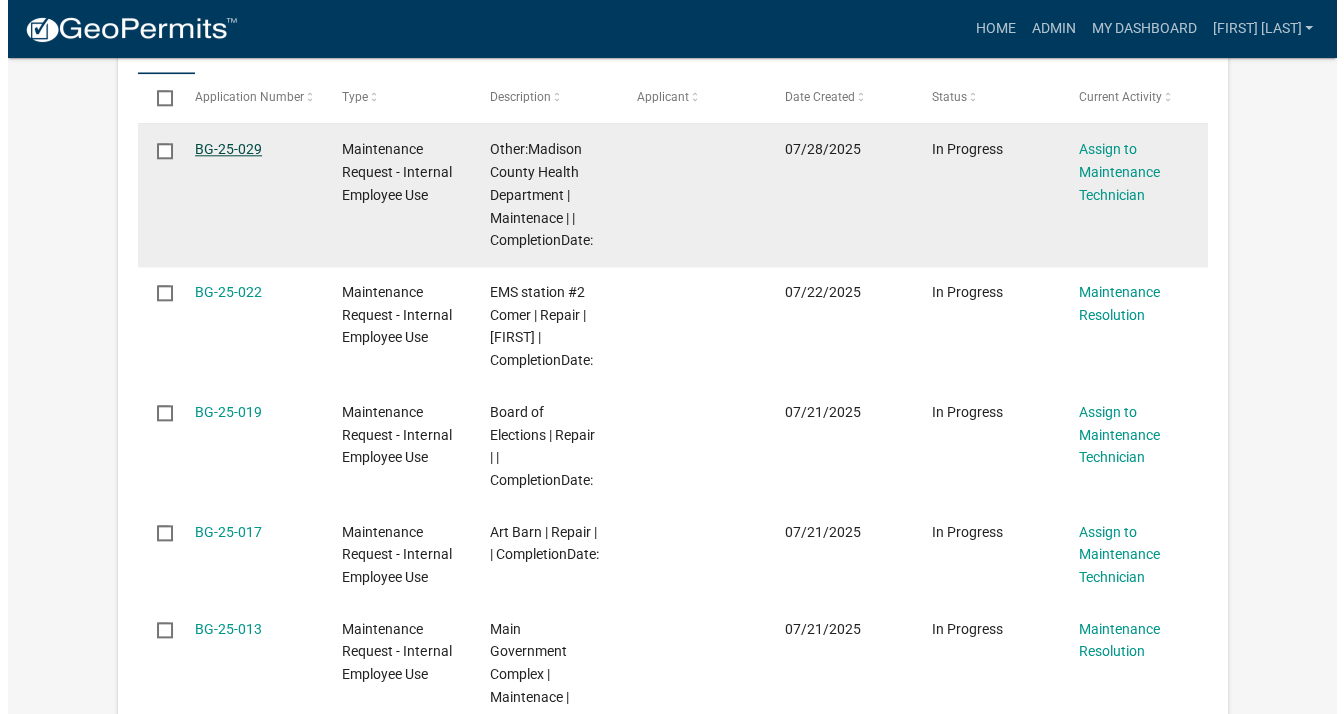 scroll, scrollTop: 0, scrollLeft: 0, axis: both 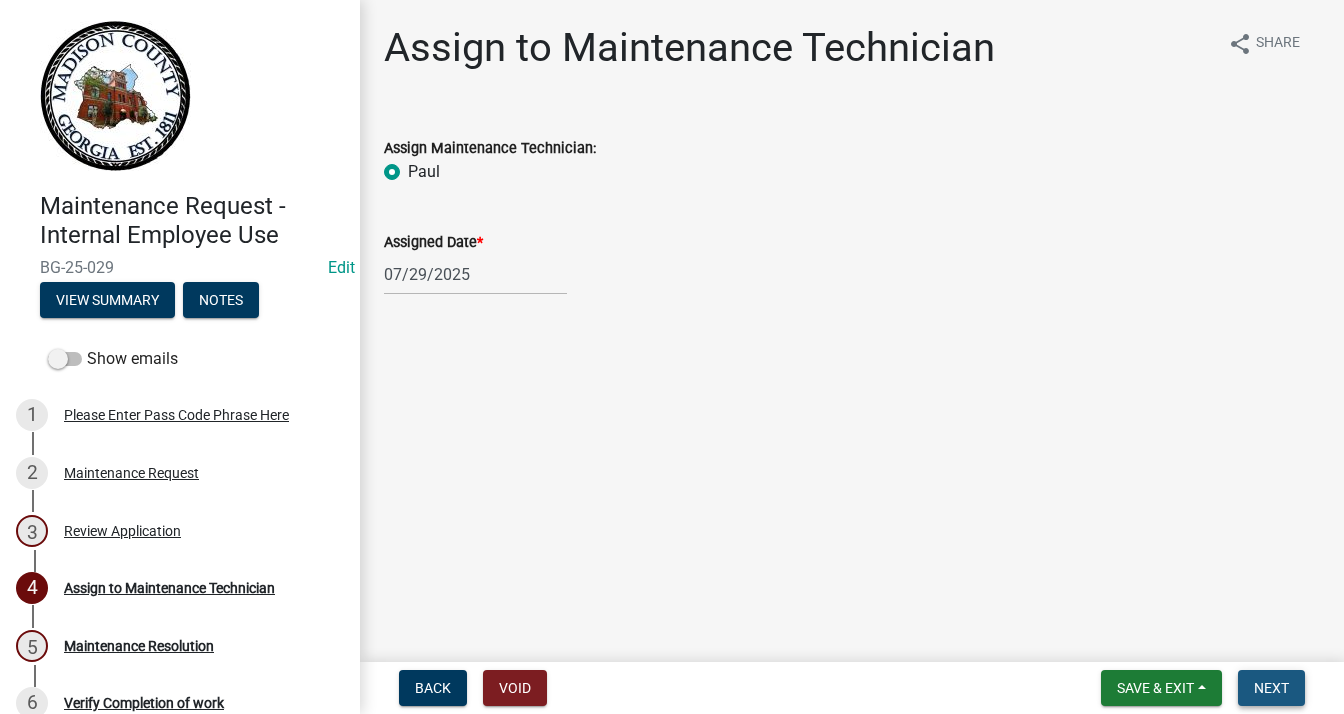 click on "Next" at bounding box center [1271, 688] 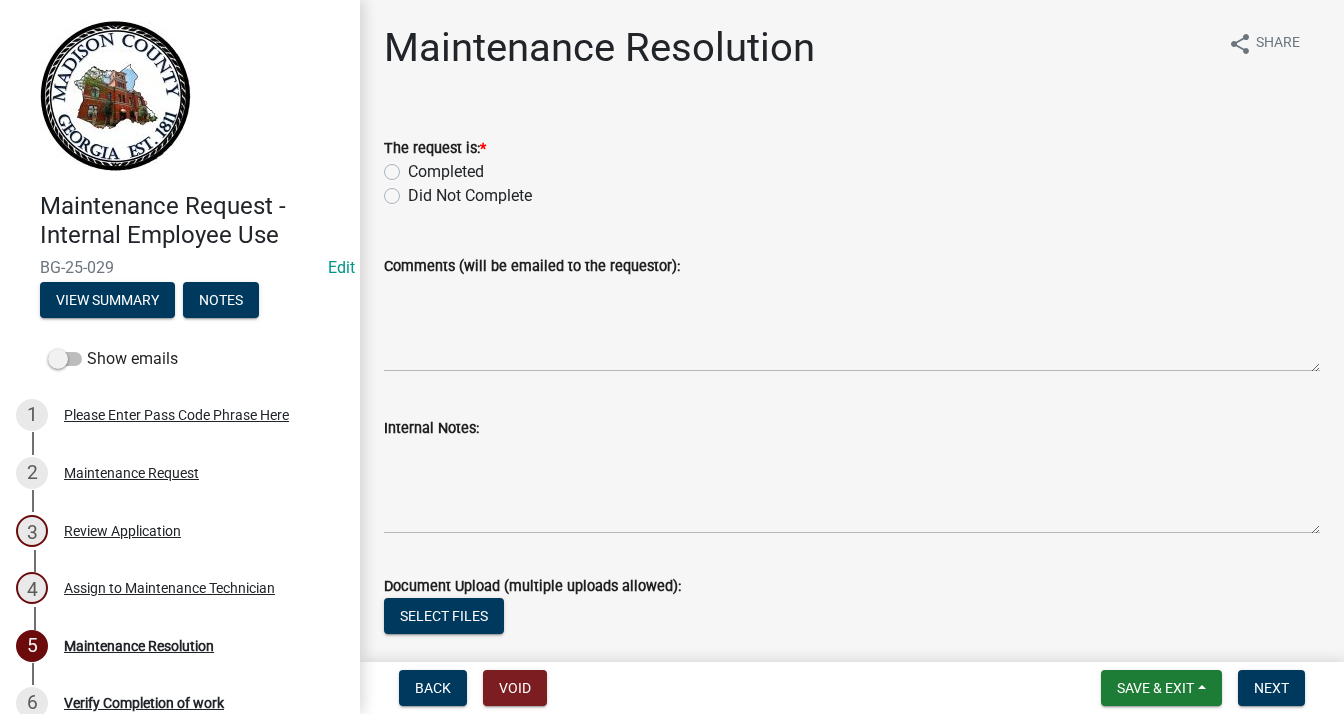 click on "Completed" 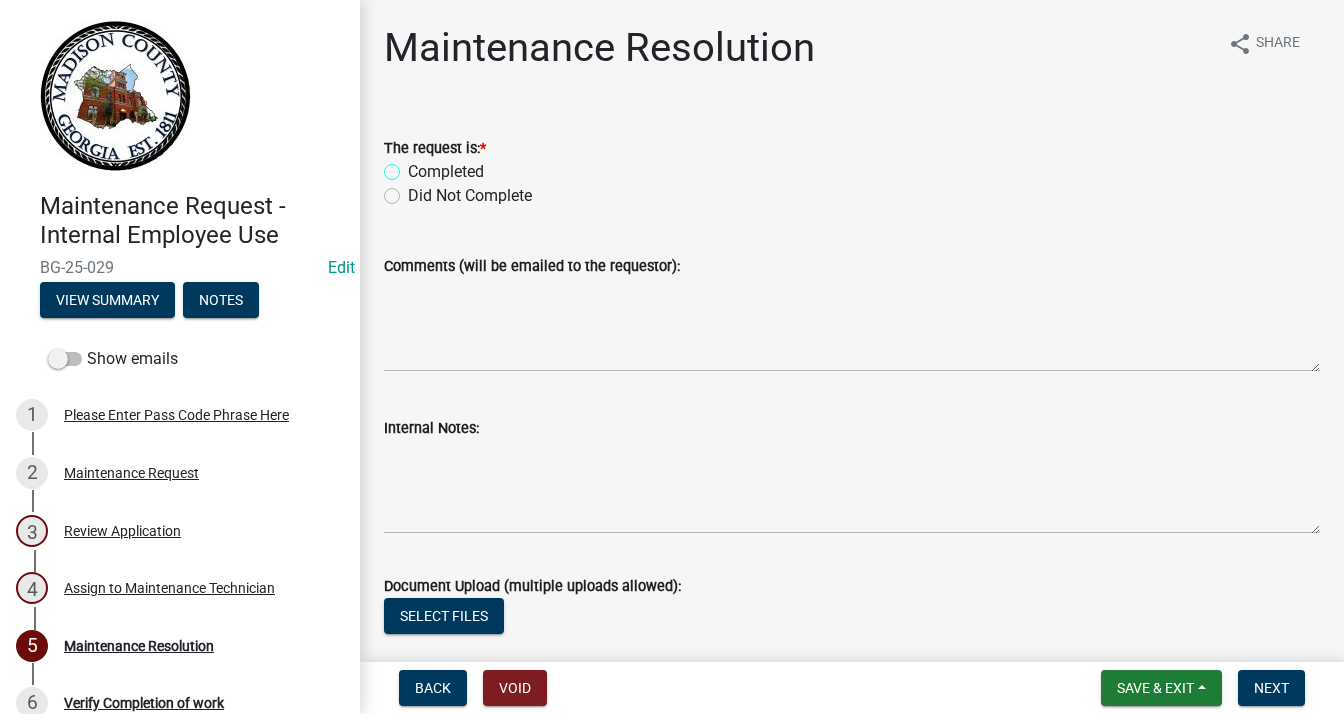 click on "Completed" at bounding box center [414, 166] 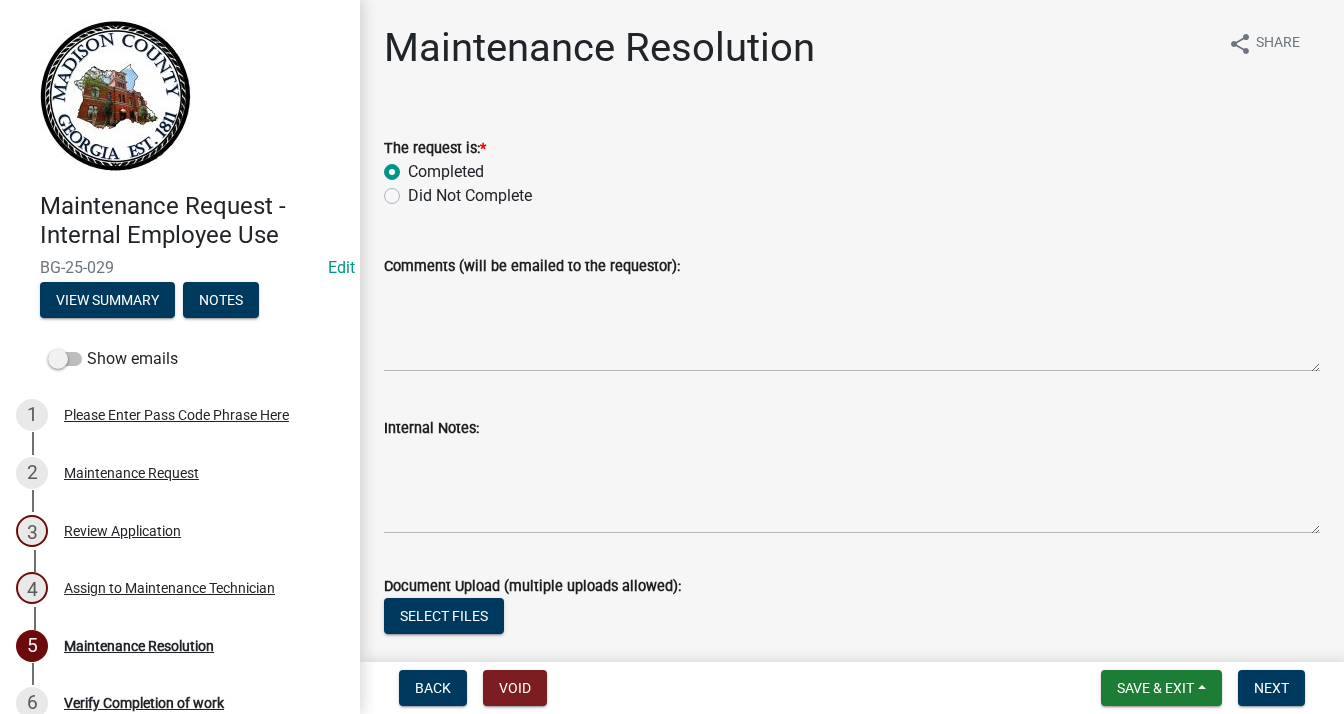 radio on "true" 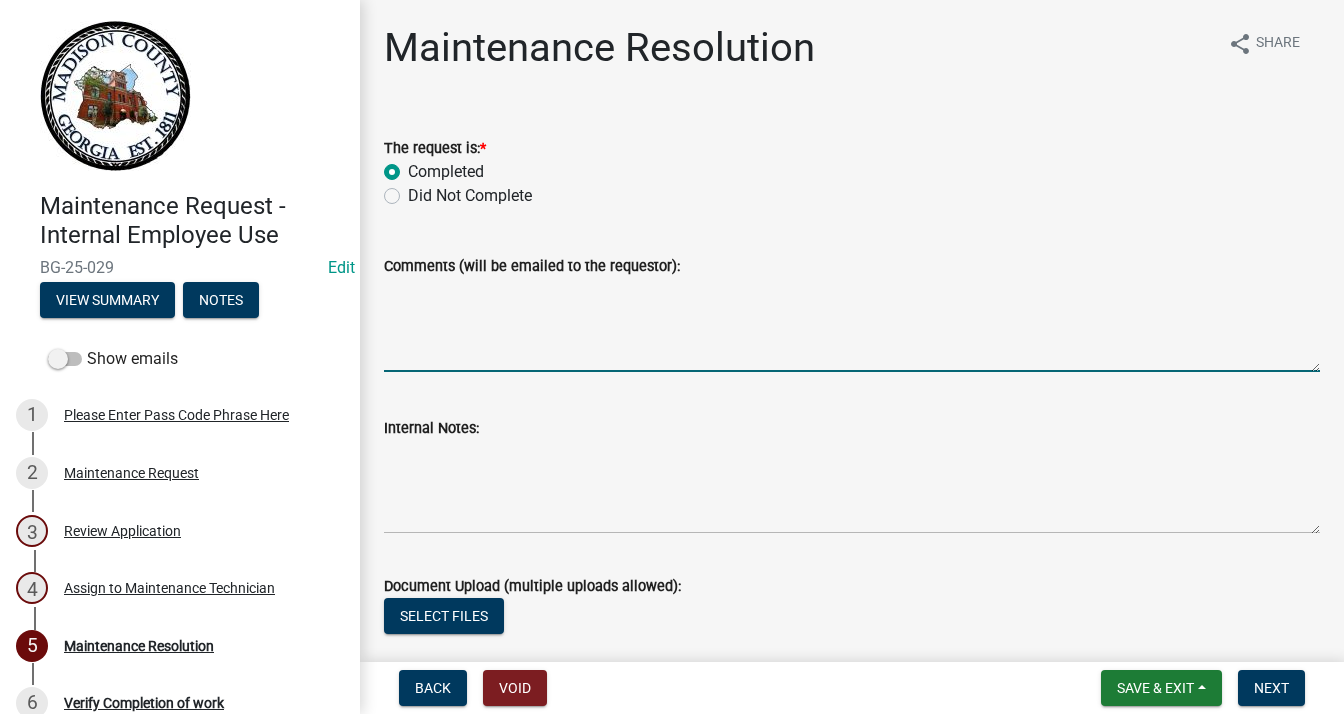 click on "Comments (will be emailed to the requestor):" at bounding box center (852, 325) 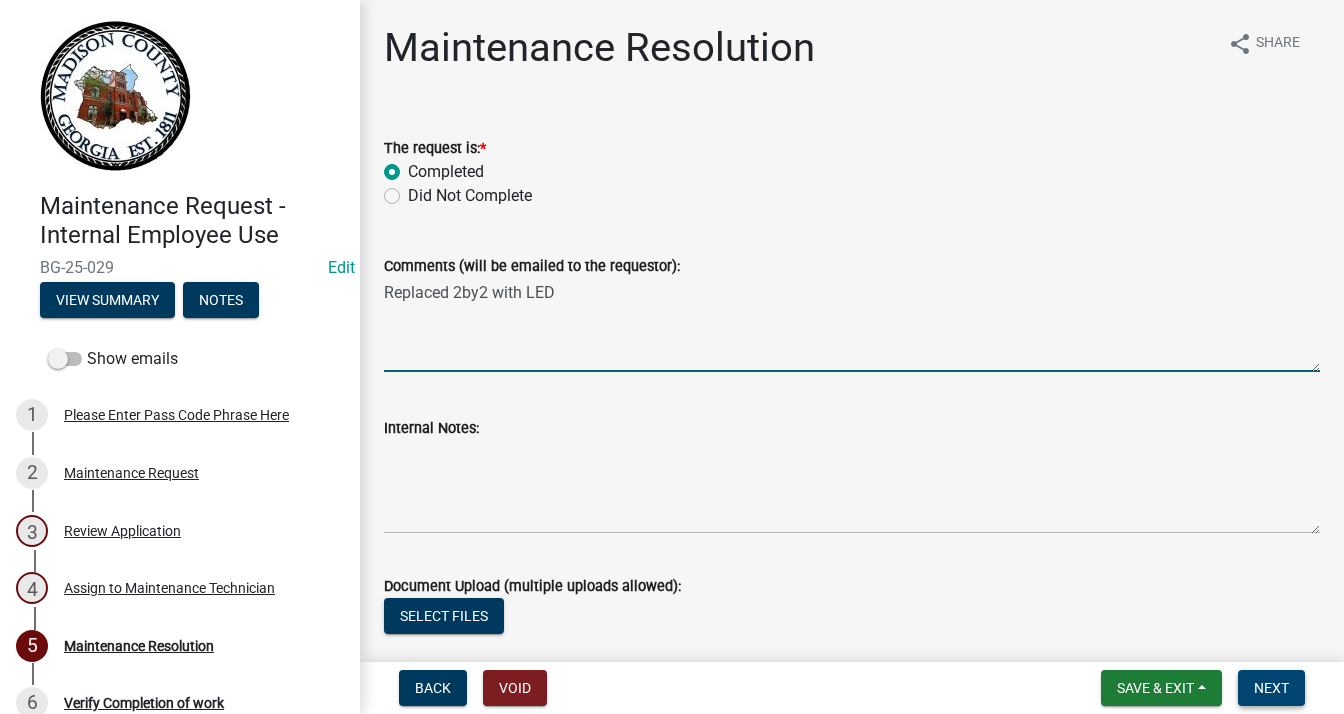 type on "Replaced 2by2 with LED" 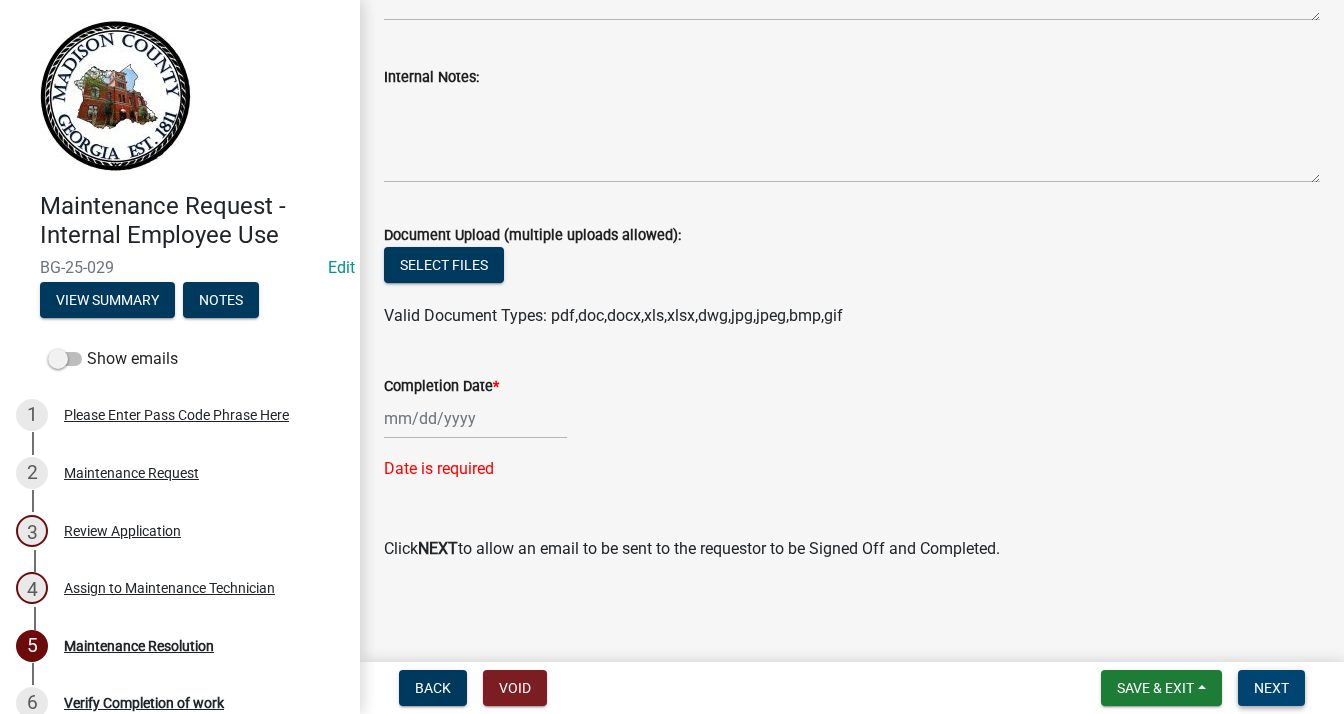 scroll, scrollTop: 352, scrollLeft: 0, axis: vertical 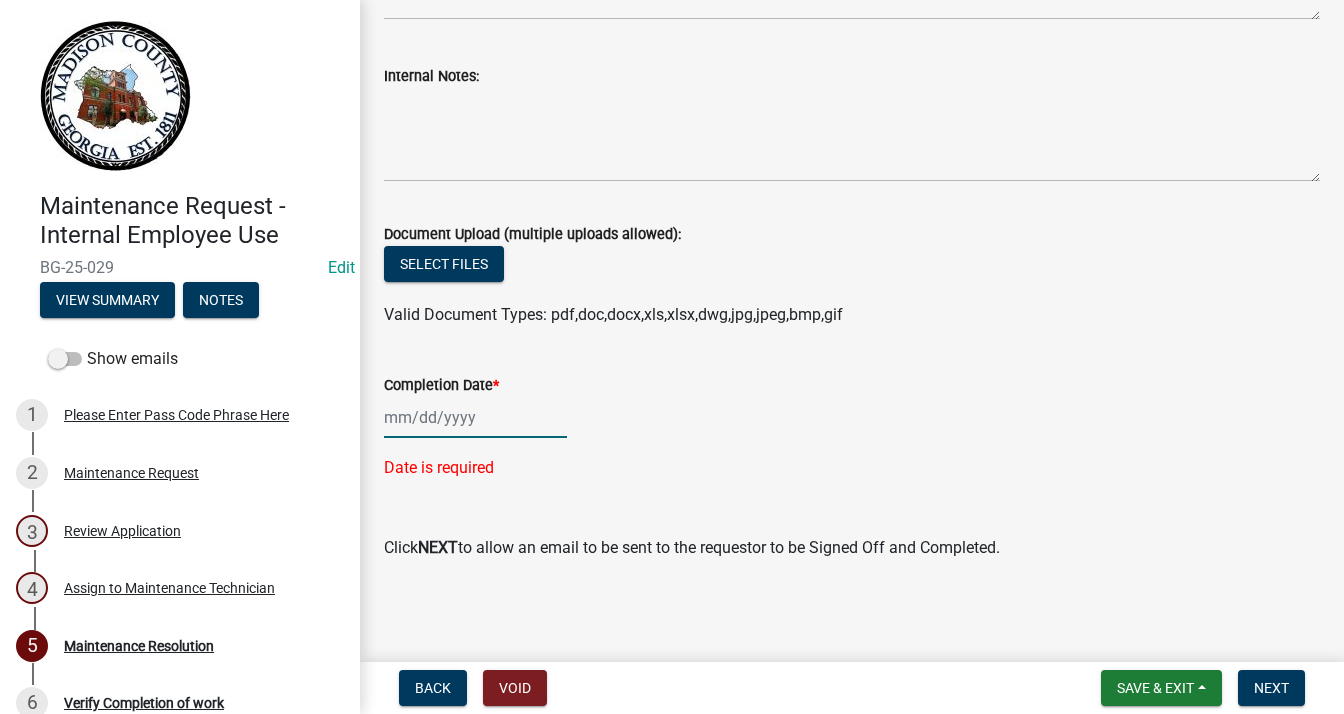 click 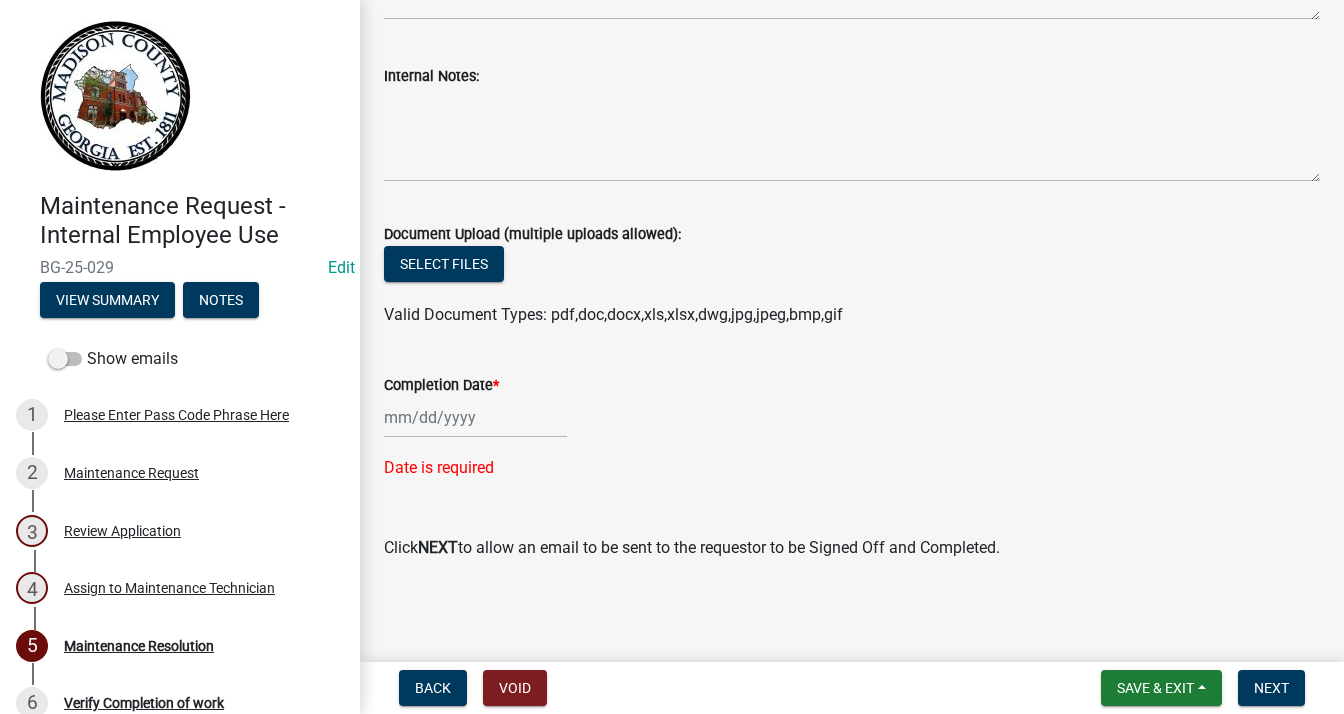 select on "8" 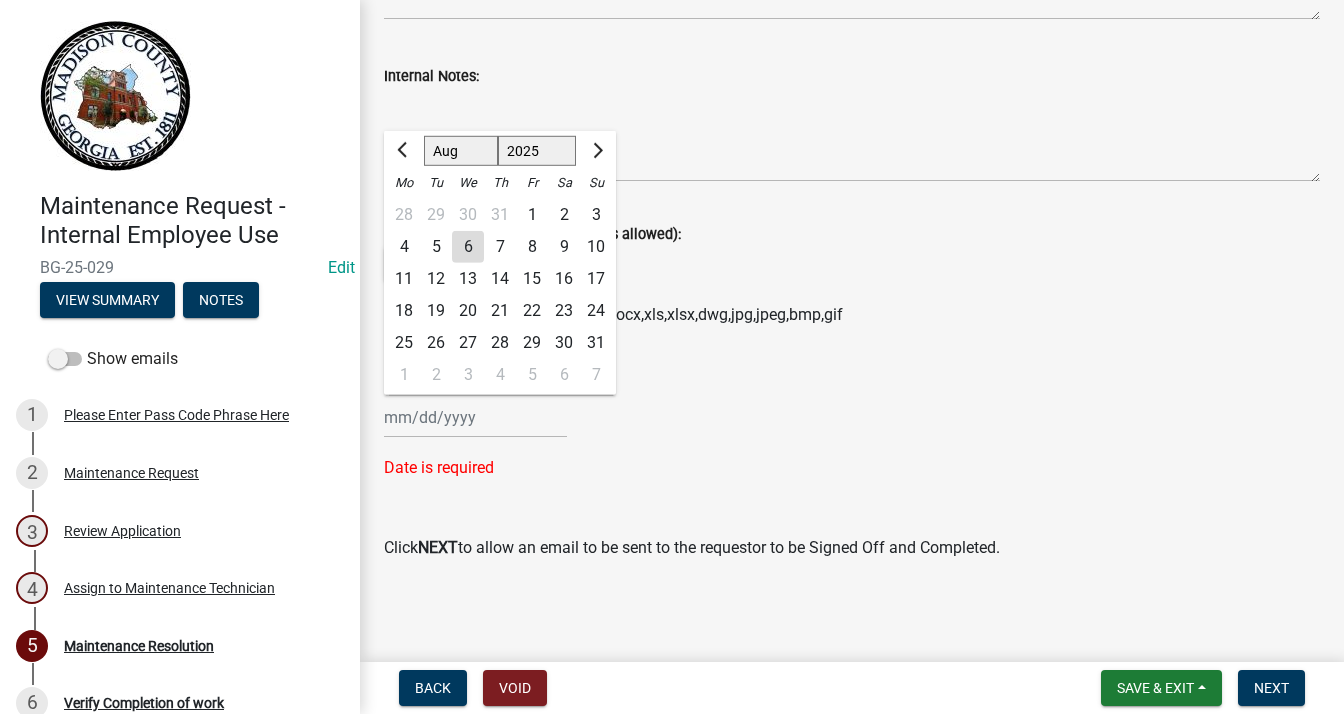 click on "29" 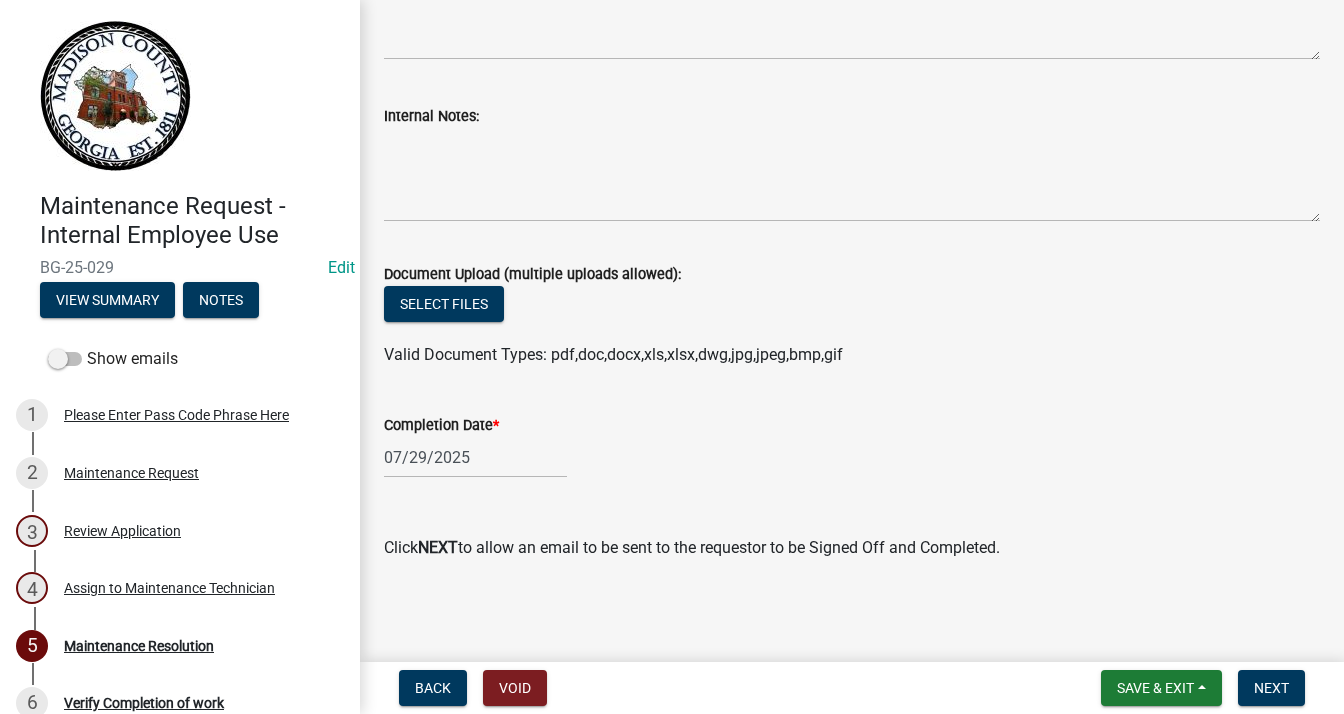 scroll, scrollTop: 312, scrollLeft: 0, axis: vertical 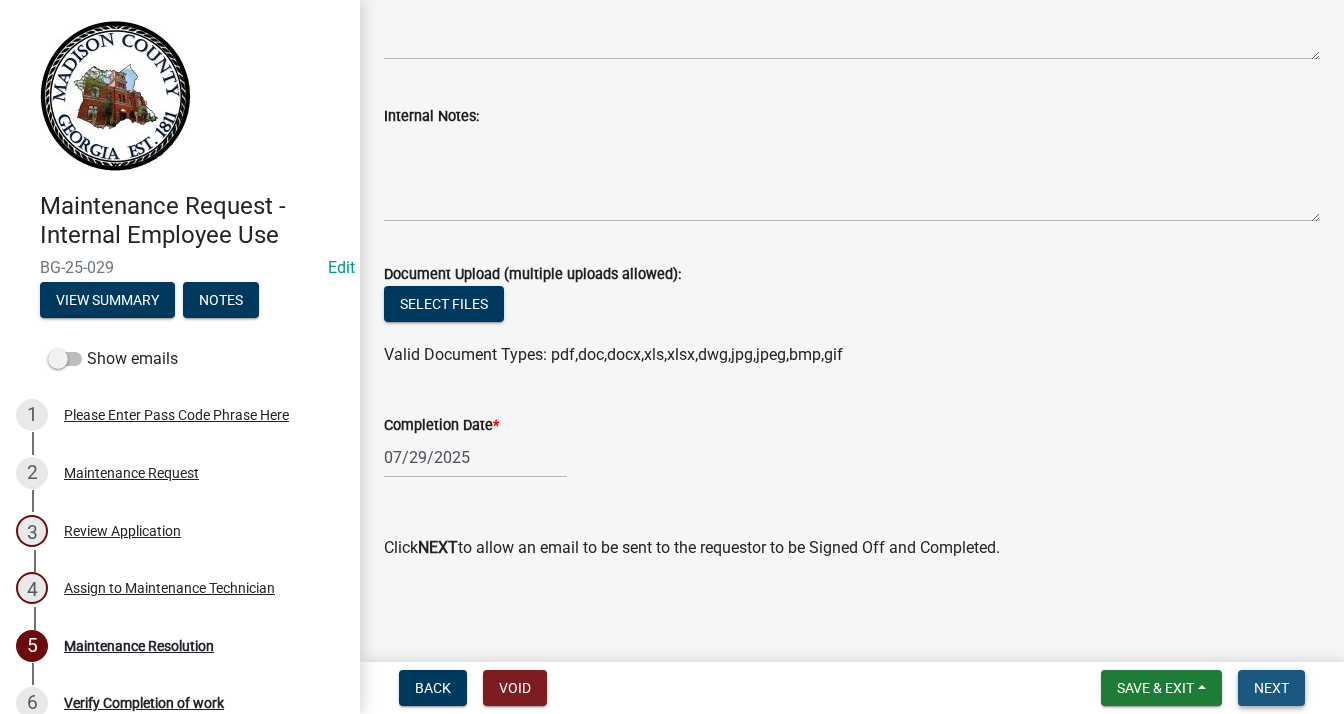 click on "Next" at bounding box center (1271, 688) 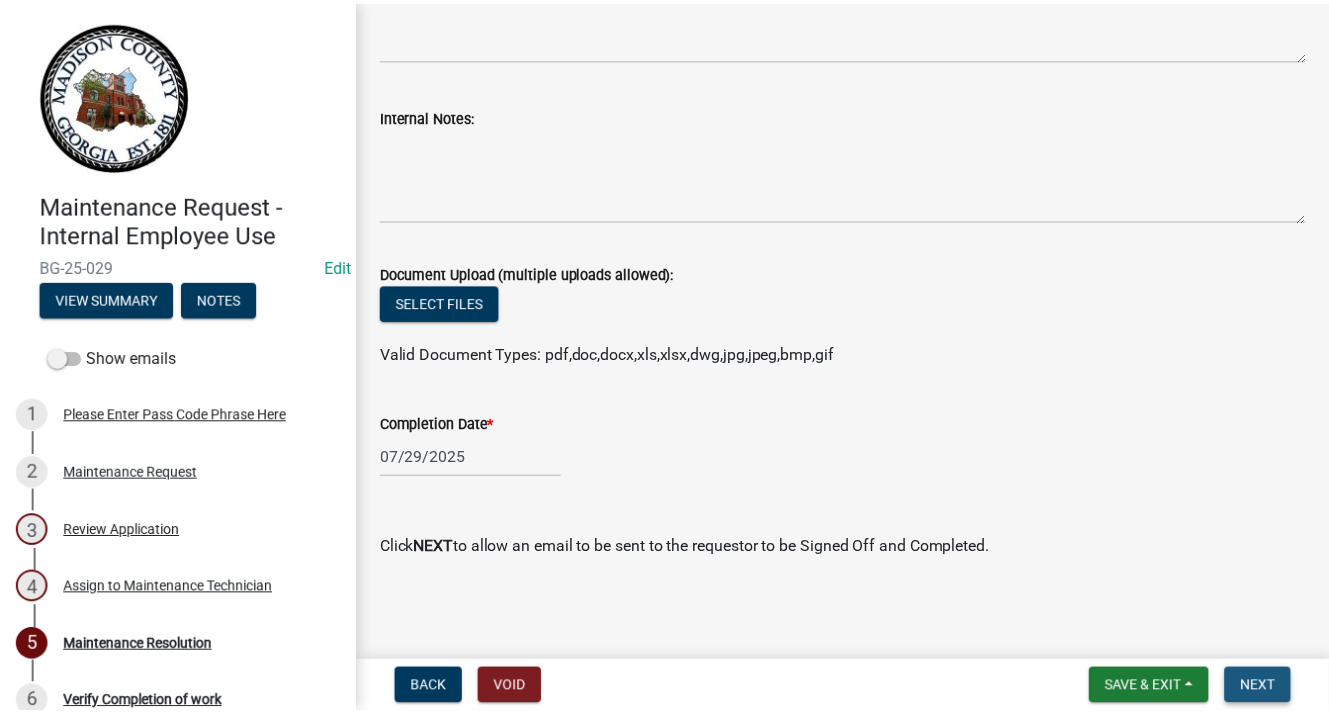 scroll, scrollTop: 0, scrollLeft: 0, axis: both 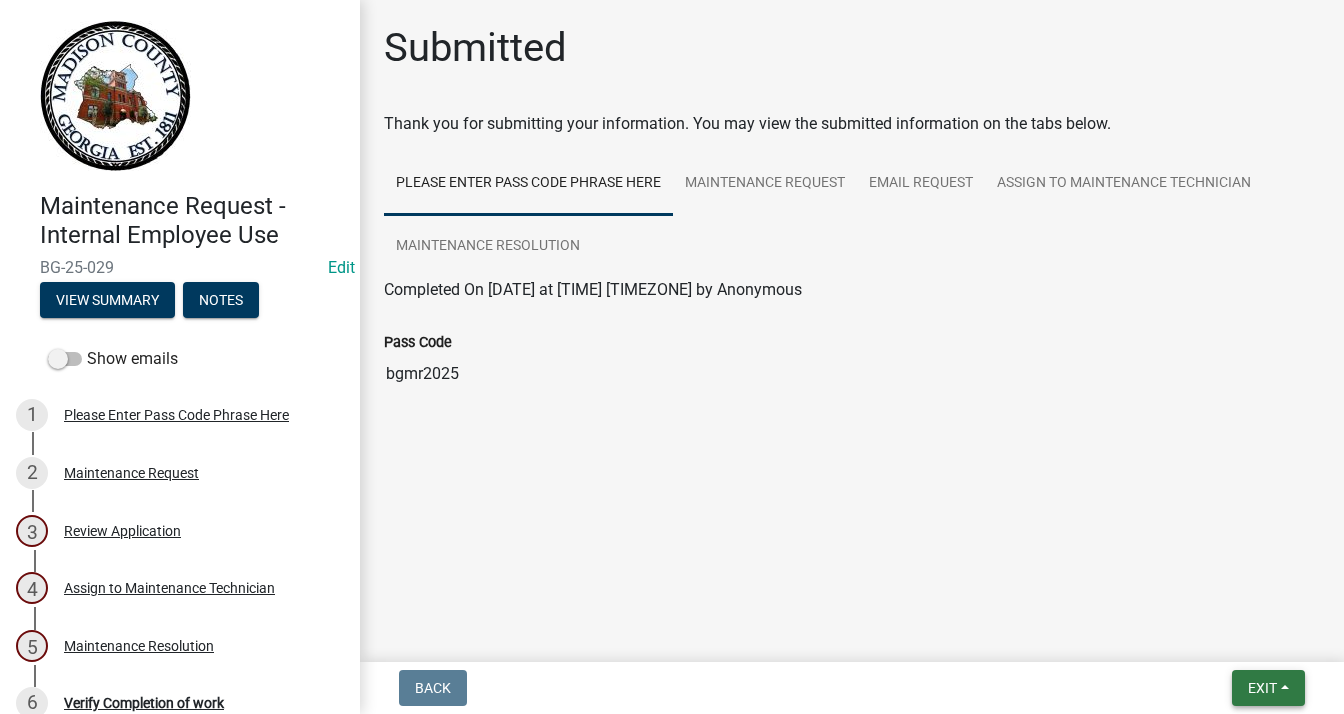click on "Exit" at bounding box center [1262, 688] 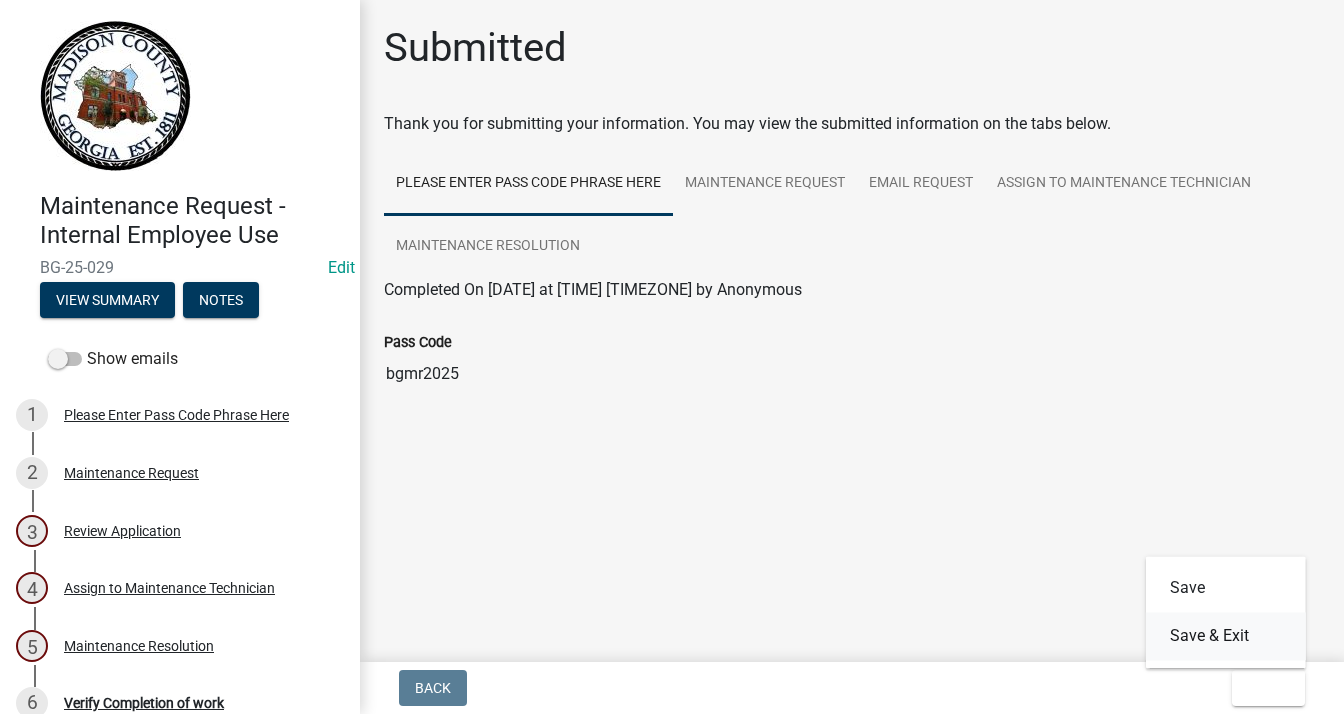 click on "Save & Exit" at bounding box center (1226, 636) 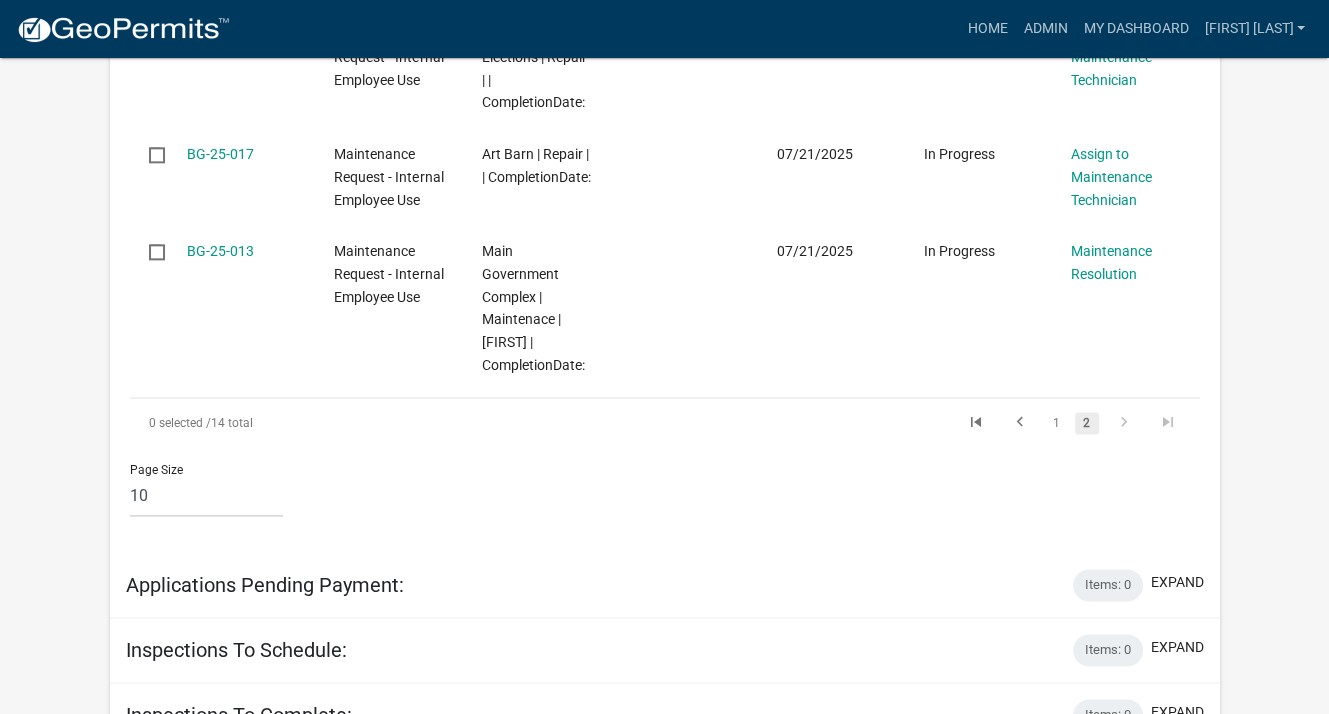 scroll, scrollTop: 2200, scrollLeft: 0, axis: vertical 